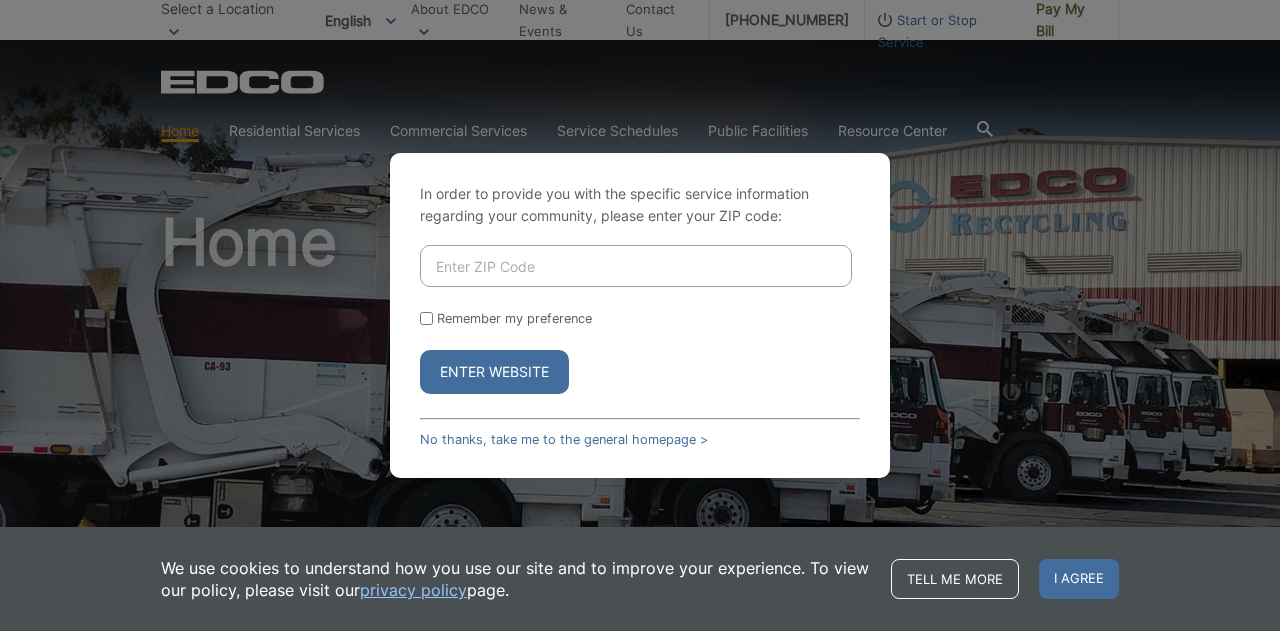 scroll, scrollTop: 0, scrollLeft: 0, axis: both 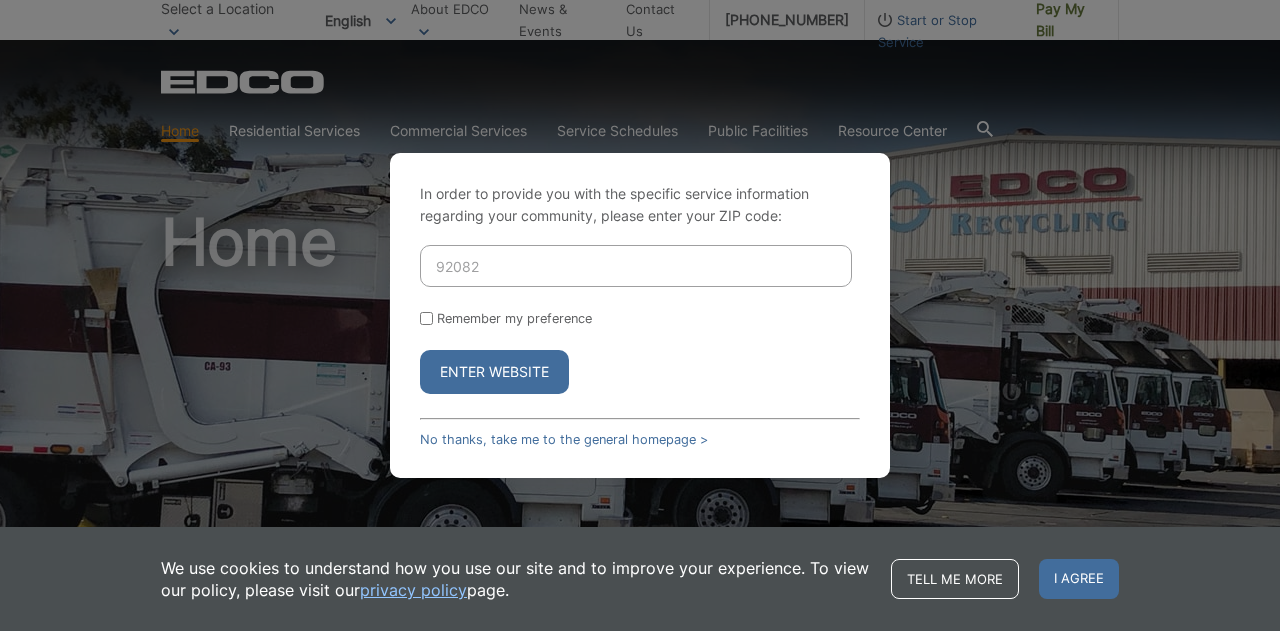 type on "92082" 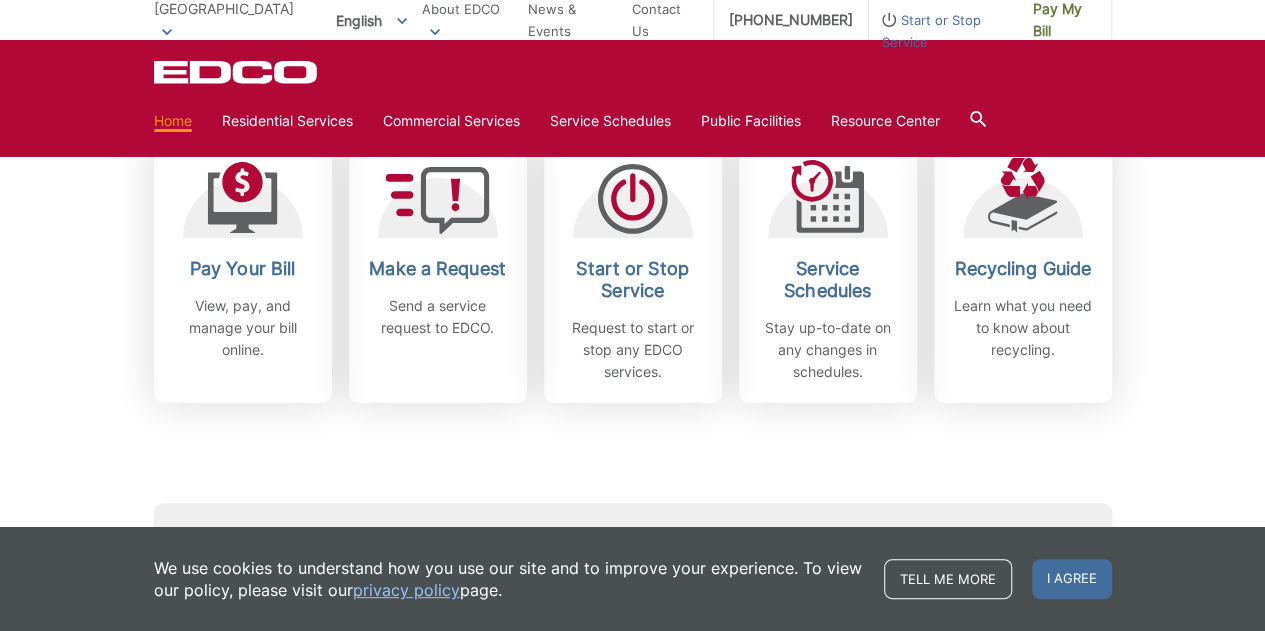 scroll, scrollTop: 600, scrollLeft: 0, axis: vertical 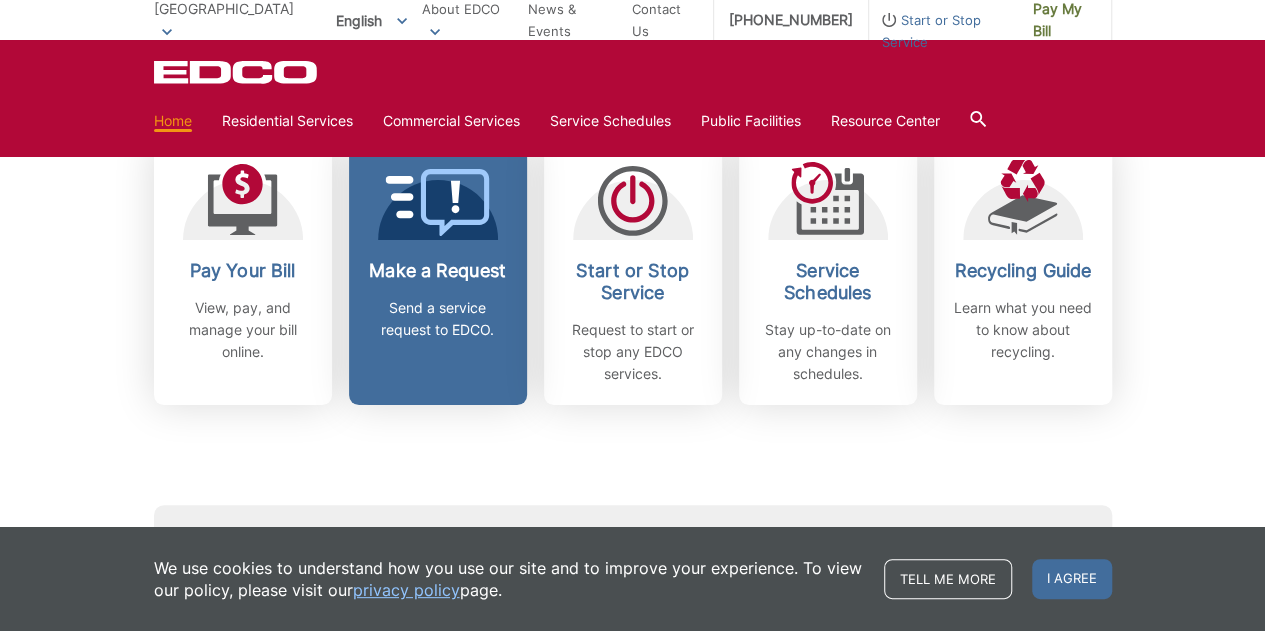 click on "Send a service request to EDCO." at bounding box center (438, 319) 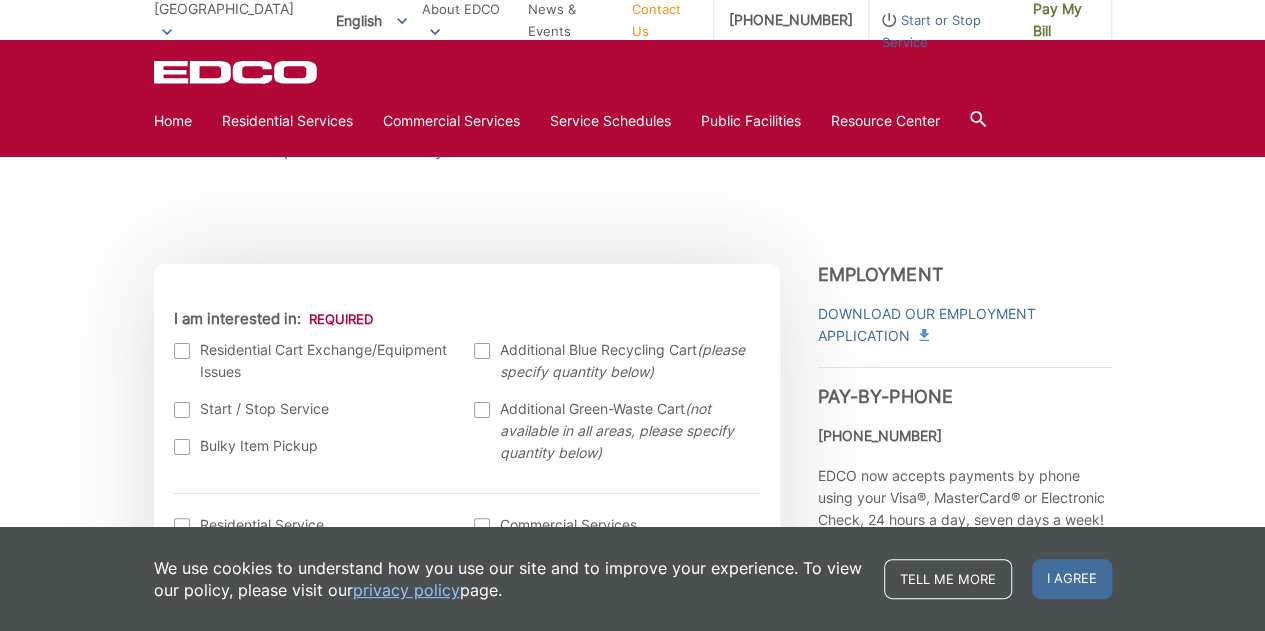 scroll, scrollTop: 600, scrollLeft: 0, axis: vertical 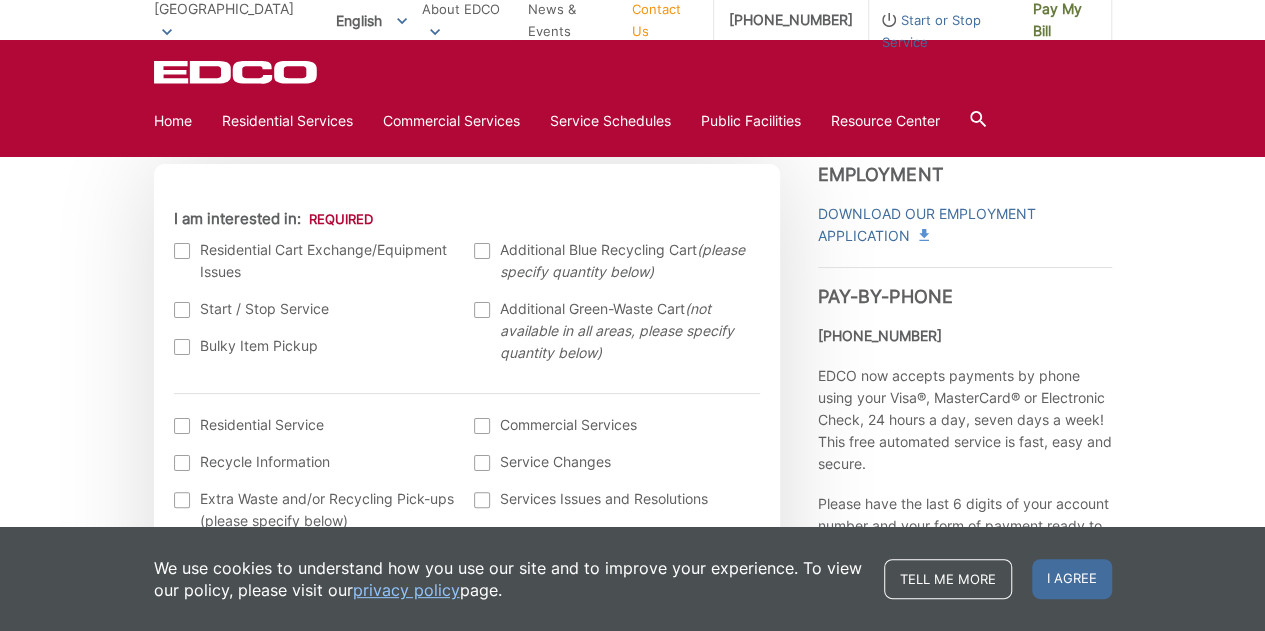 click at bounding box center [482, 310] 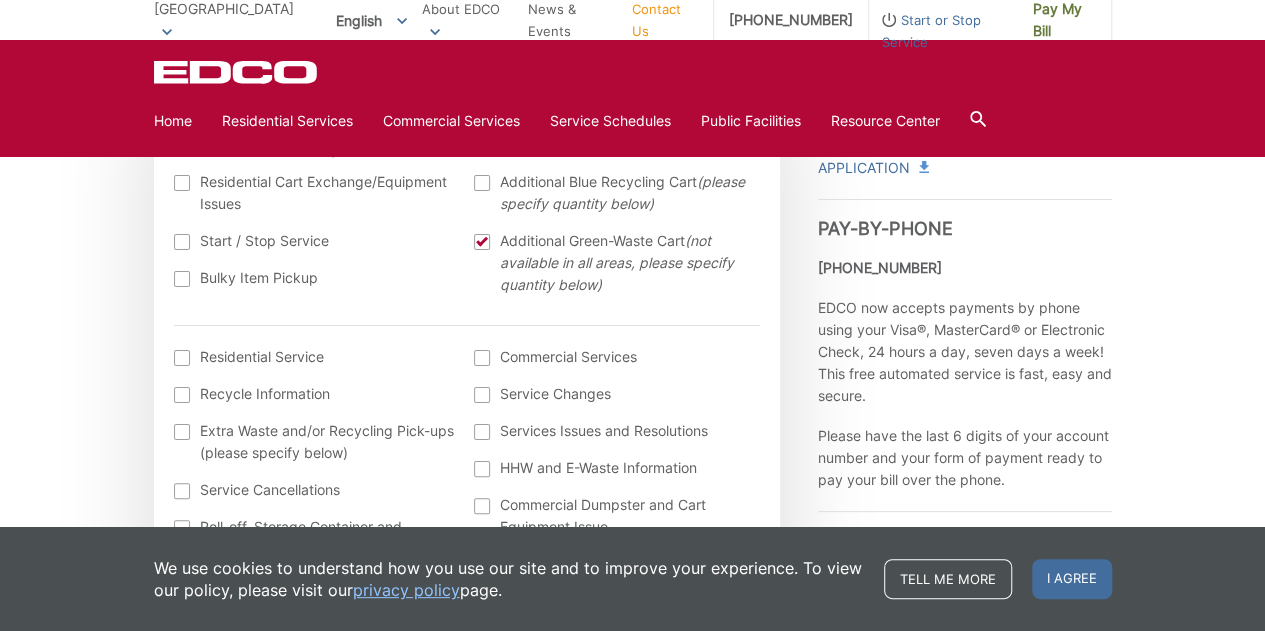 scroll, scrollTop: 700, scrollLeft: 0, axis: vertical 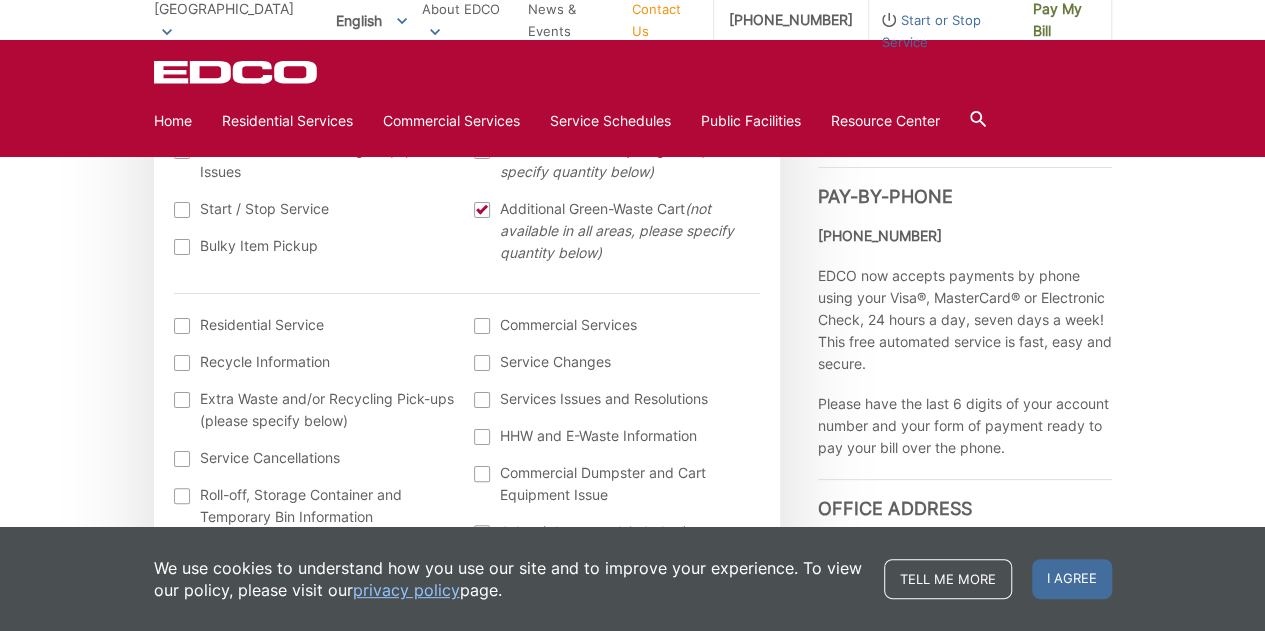 click at bounding box center (182, 326) 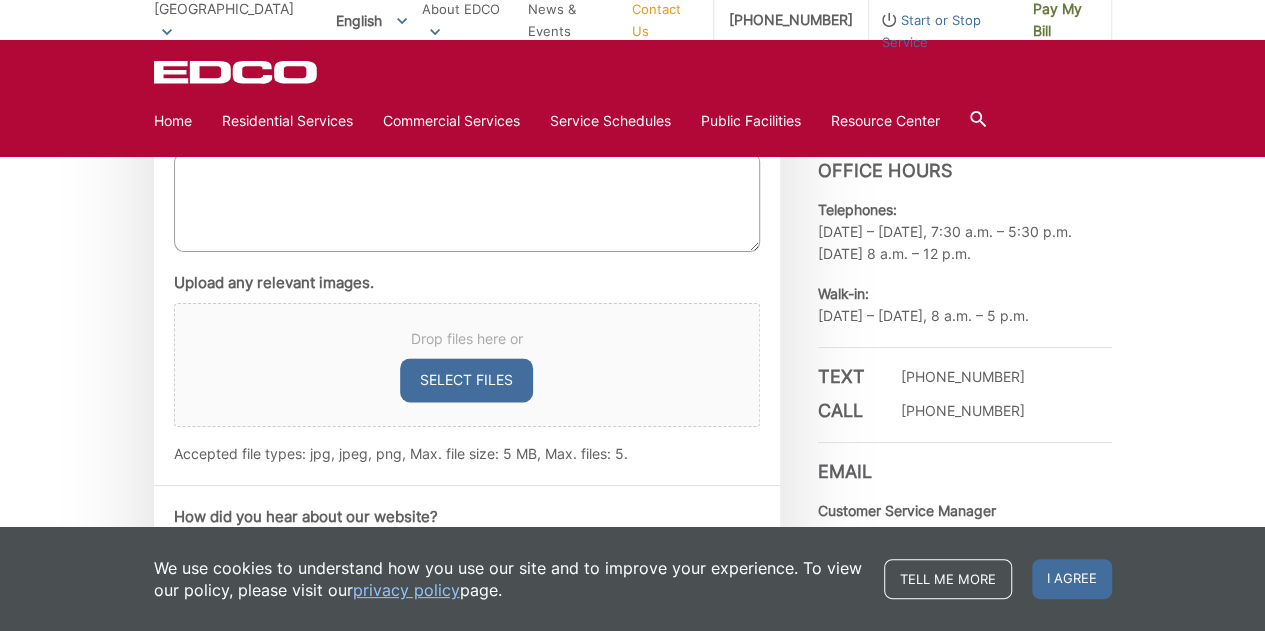 scroll, scrollTop: 1100, scrollLeft: 0, axis: vertical 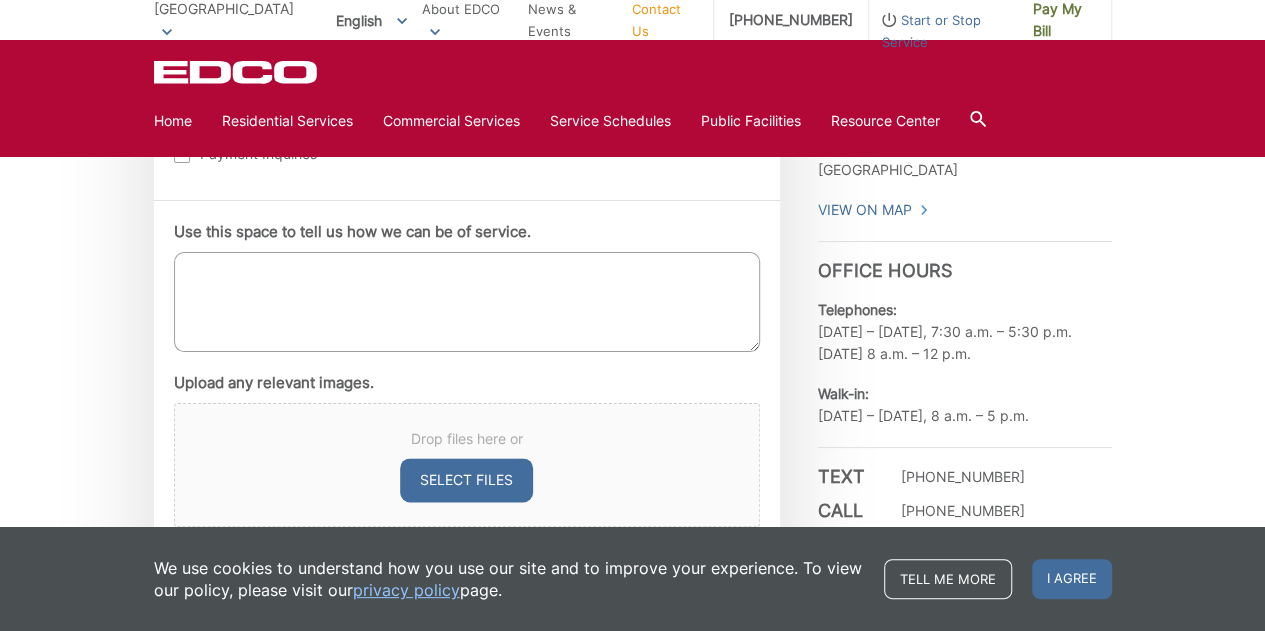 click on "Use this space to tell us how we can be of service." at bounding box center (467, 302) 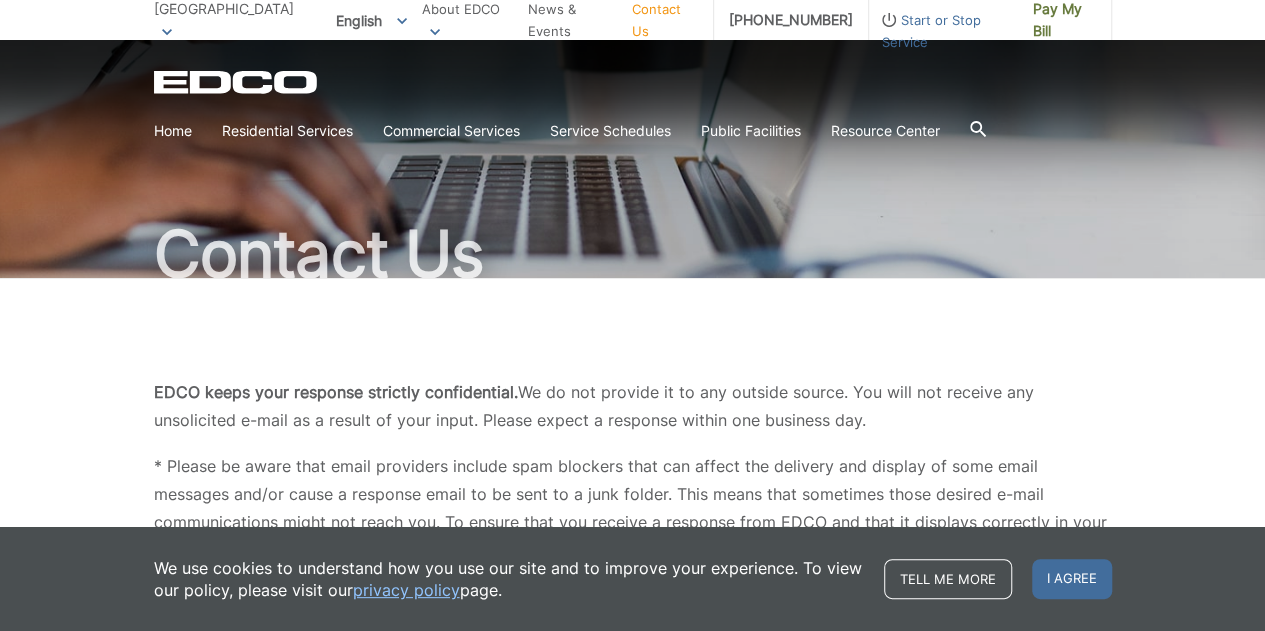 scroll, scrollTop: 0, scrollLeft: 0, axis: both 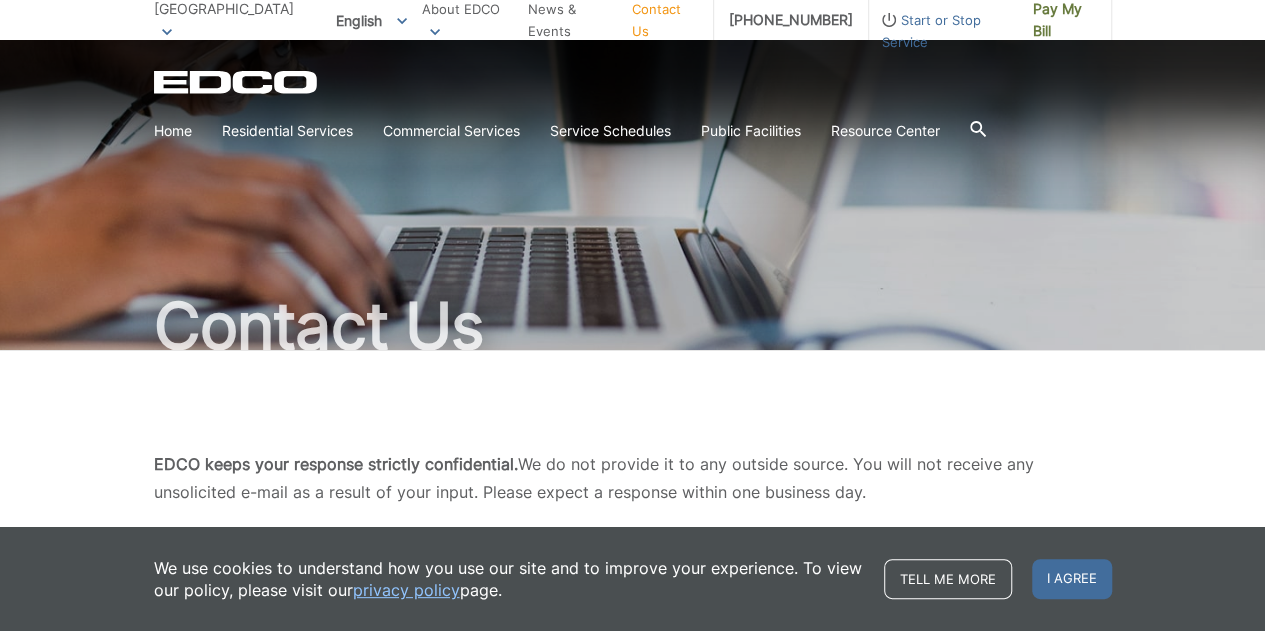 type on "Please deliver 1 additional green" 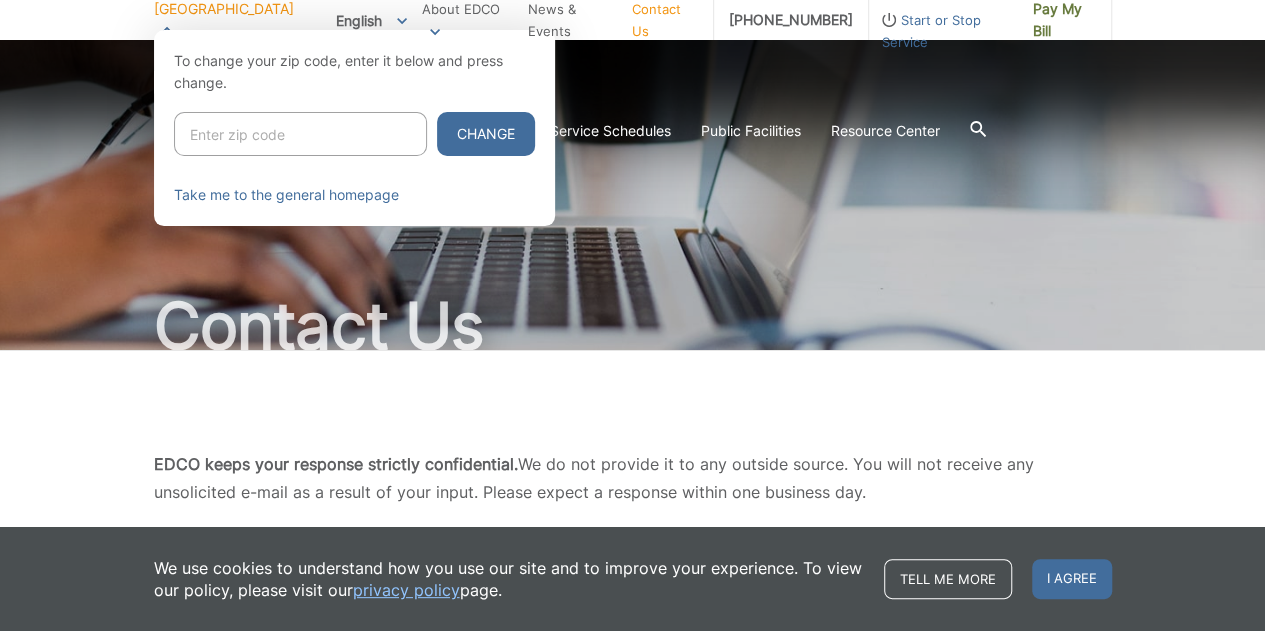 click at bounding box center (632, 345) 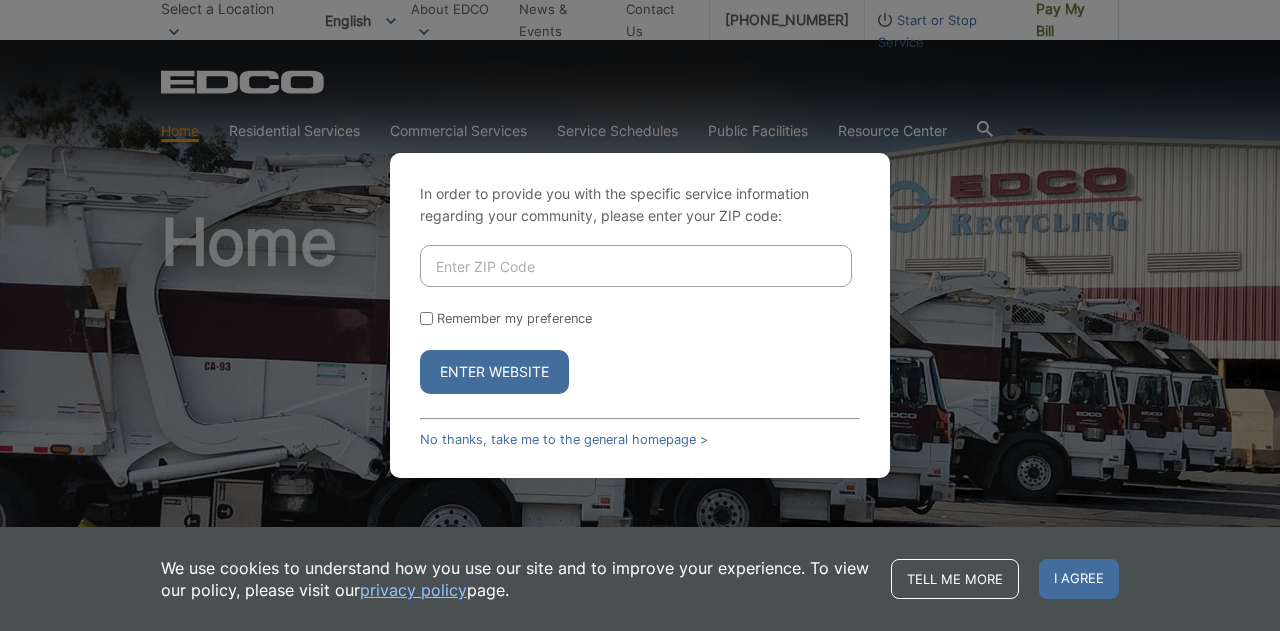 scroll, scrollTop: 0, scrollLeft: 0, axis: both 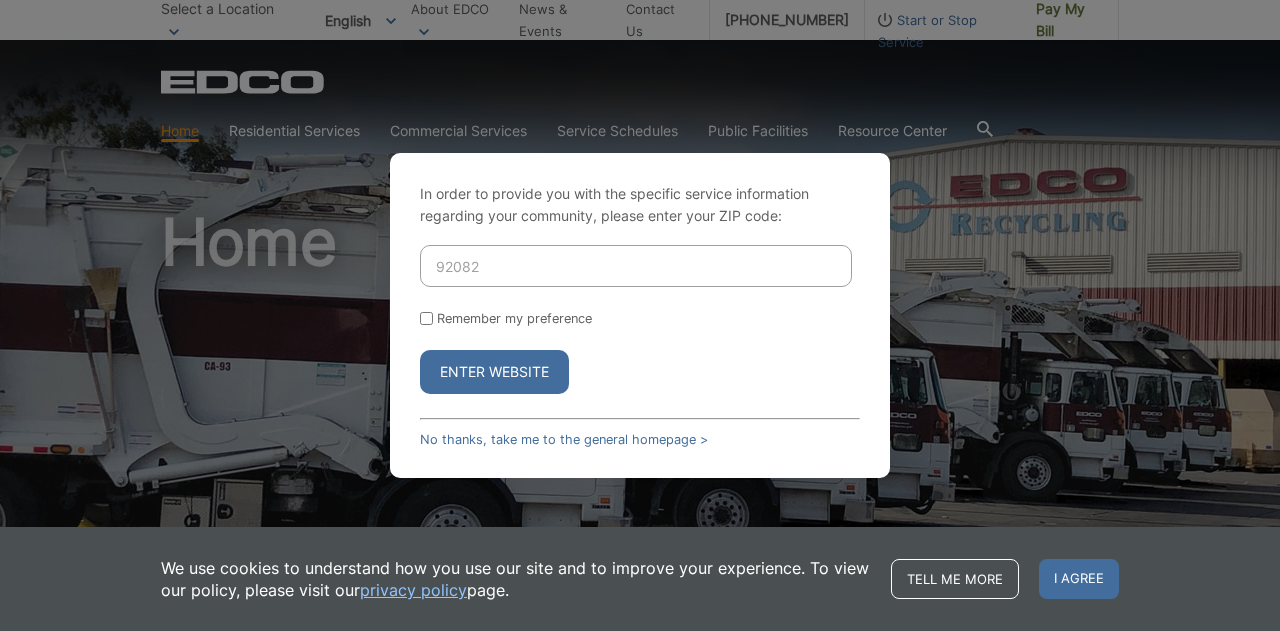 type on "92082" 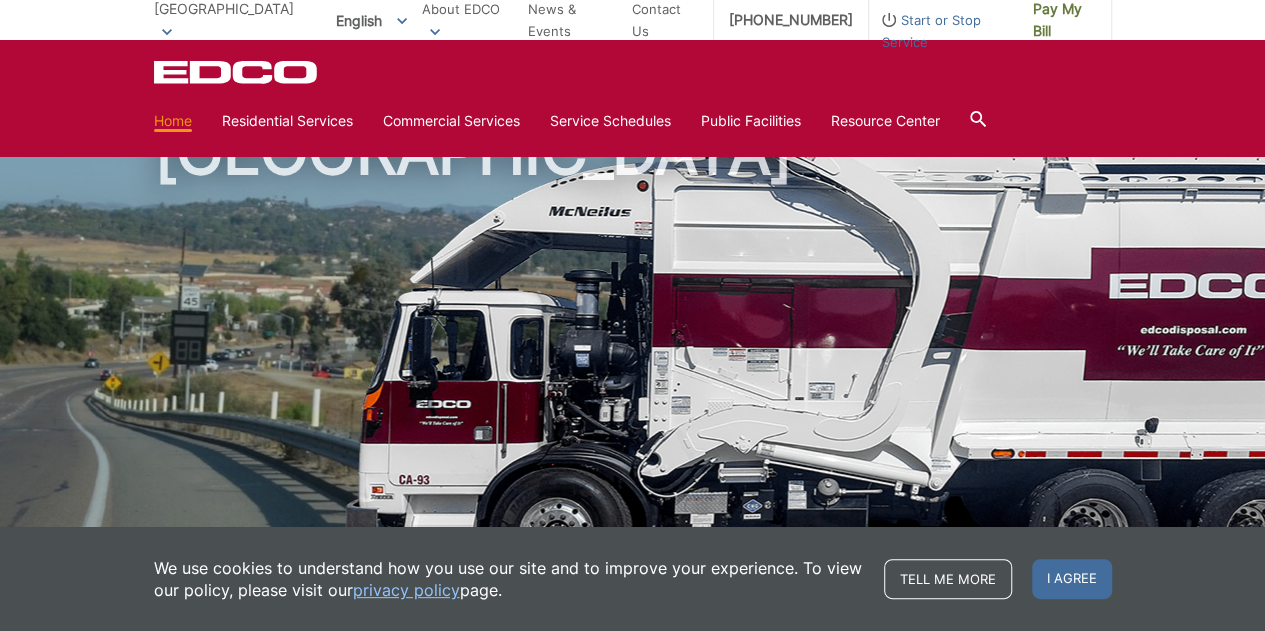 scroll, scrollTop: 0, scrollLeft: 0, axis: both 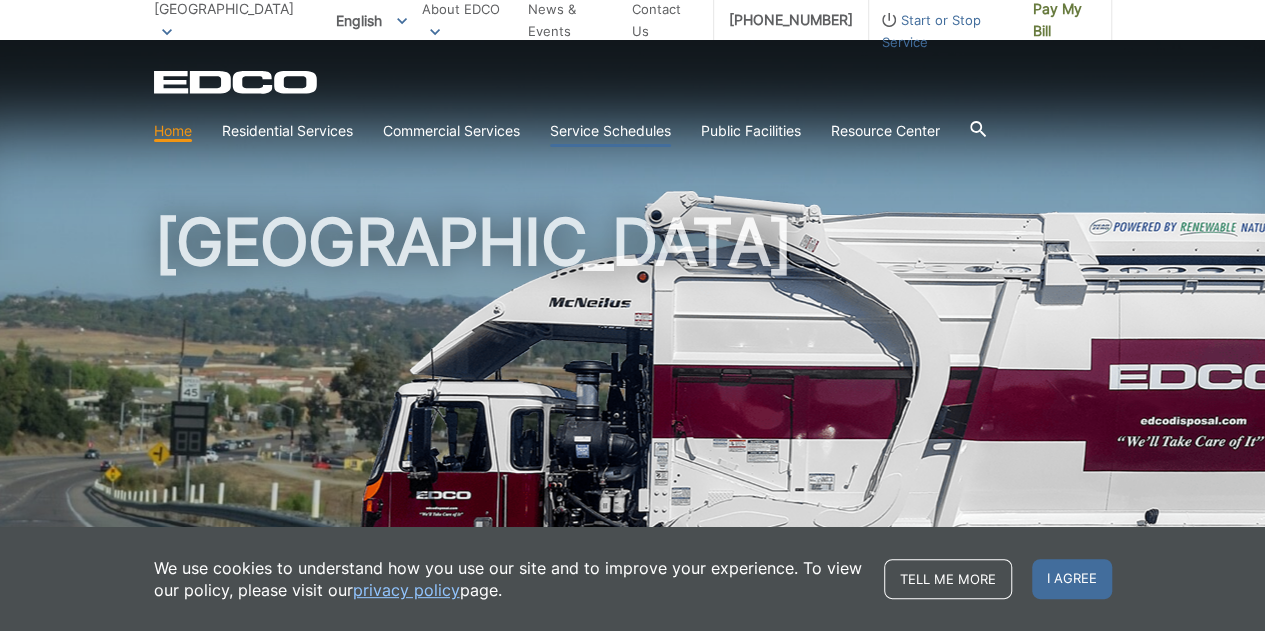 click on "Service Schedules" at bounding box center [610, 131] 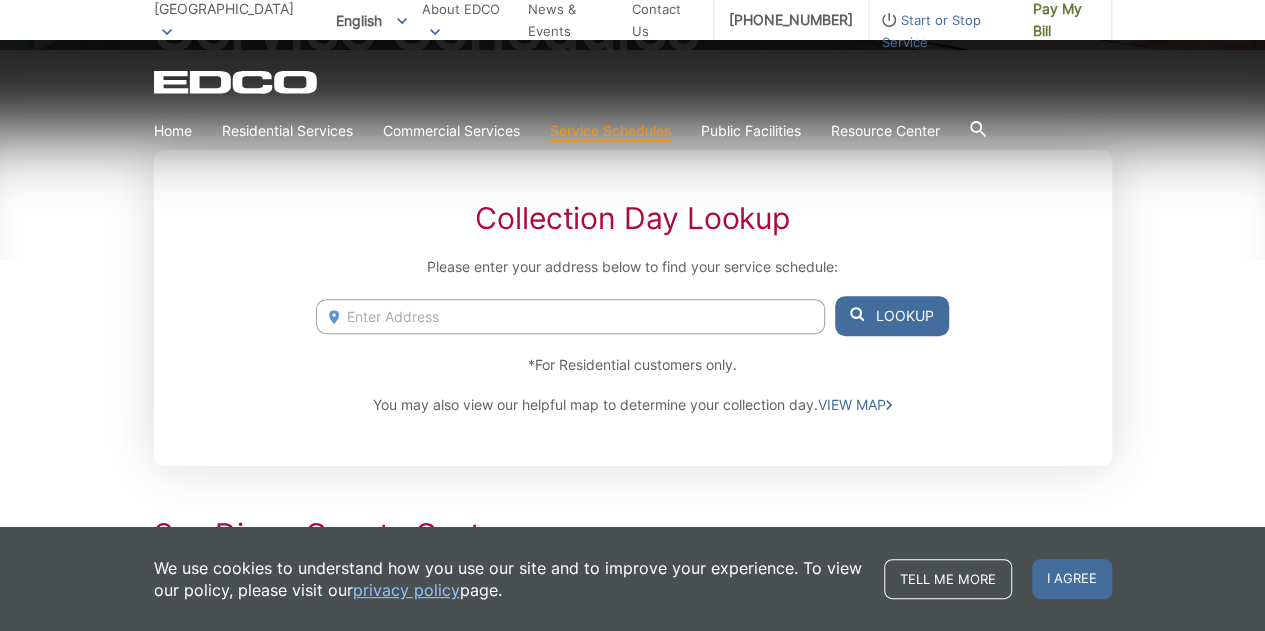 scroll, scrollTop: 0, scrollLeft: 0, axis: both 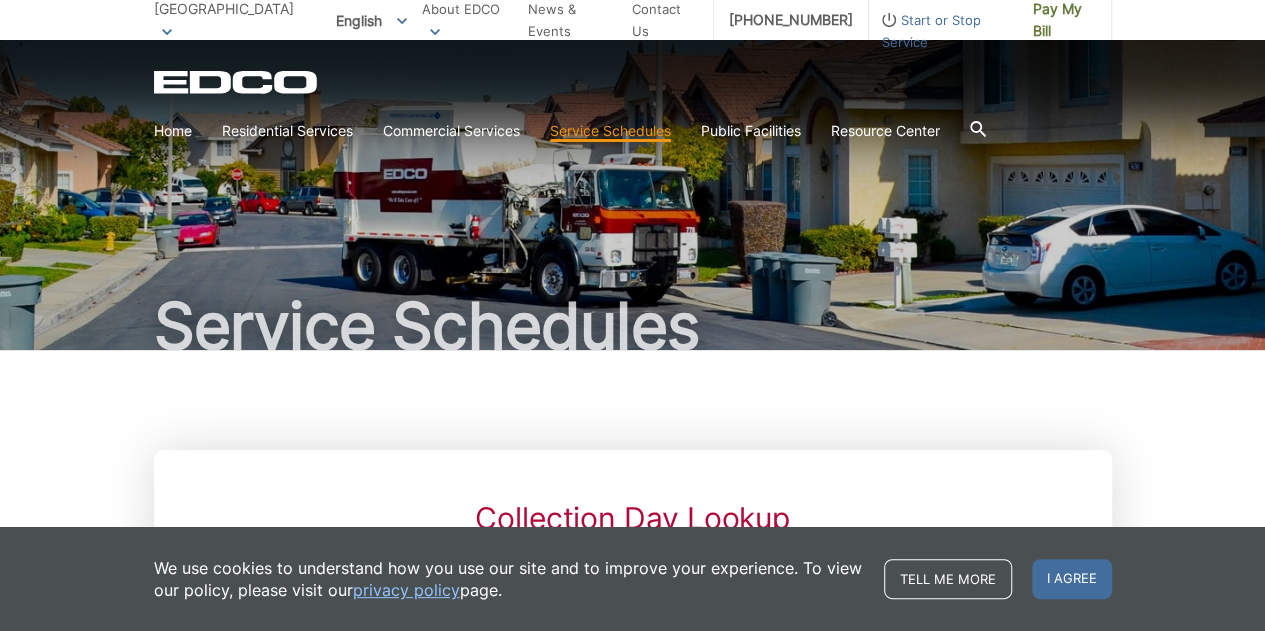 click on "[GEOGRAPHIC_DATA]" at bounding box center [224, 8] 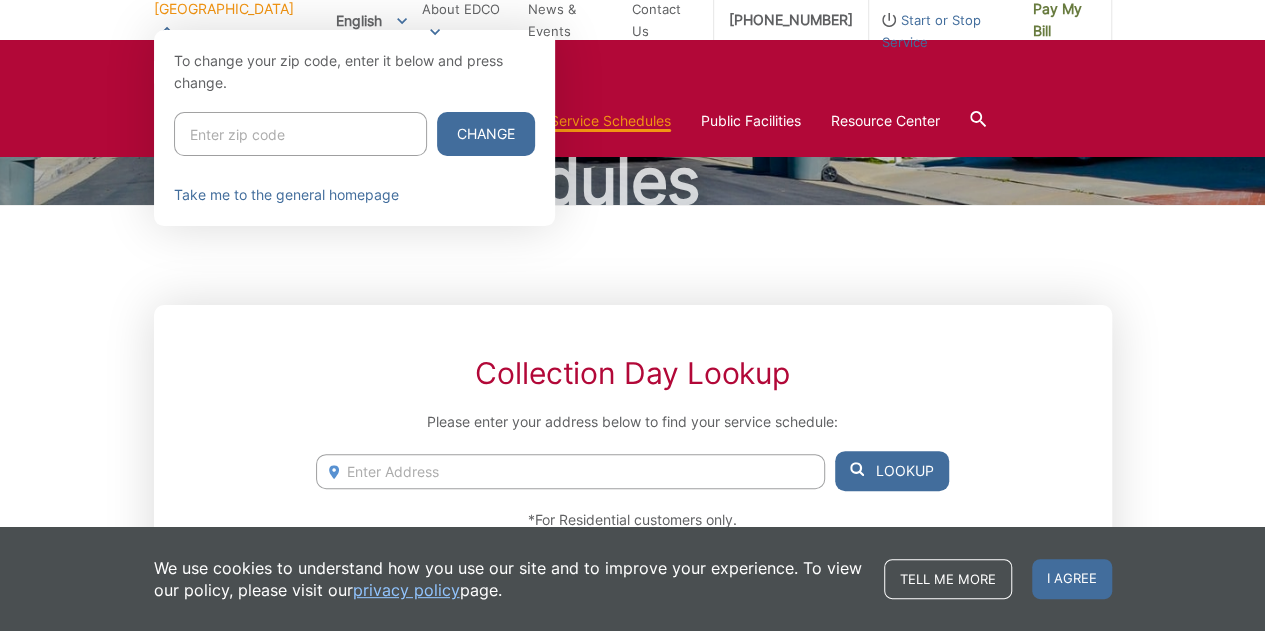 scroll, scrollTop: 0, scrollLeft: 0, axis: both 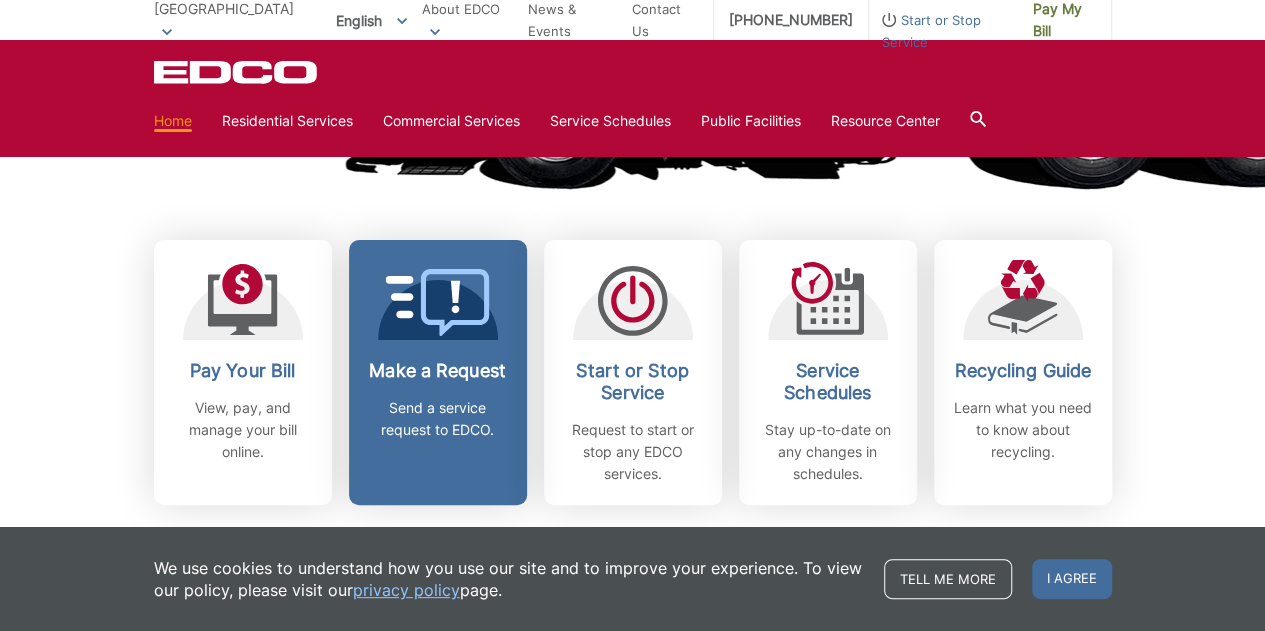 click on "Make a Request
Send a service request to EDCO." at bounding box center [438, 400] 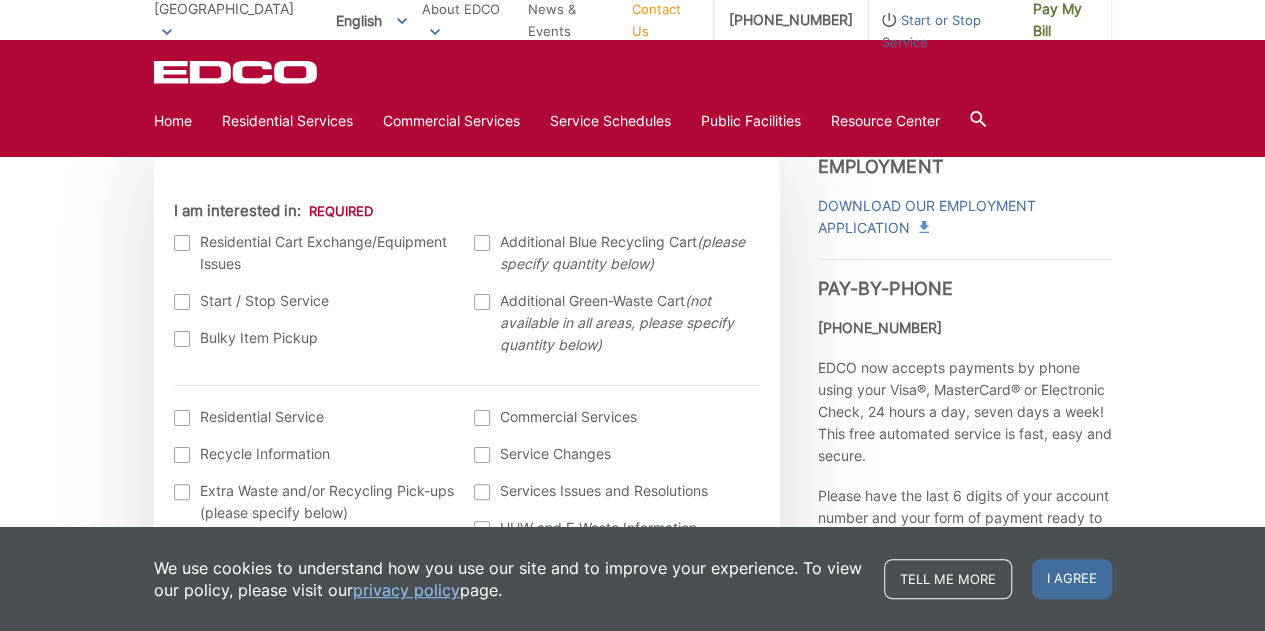 scroll, scrollTop: 600, scrollLeft: 0, axis: vertical 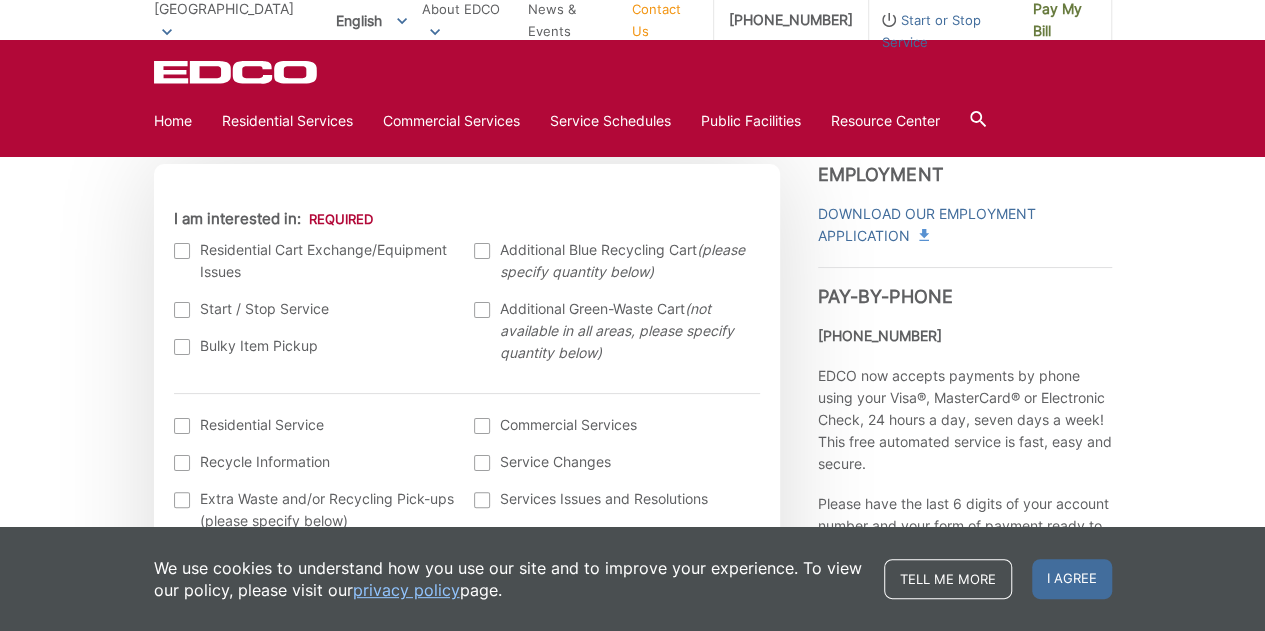 click at bounding box center [482, 310] 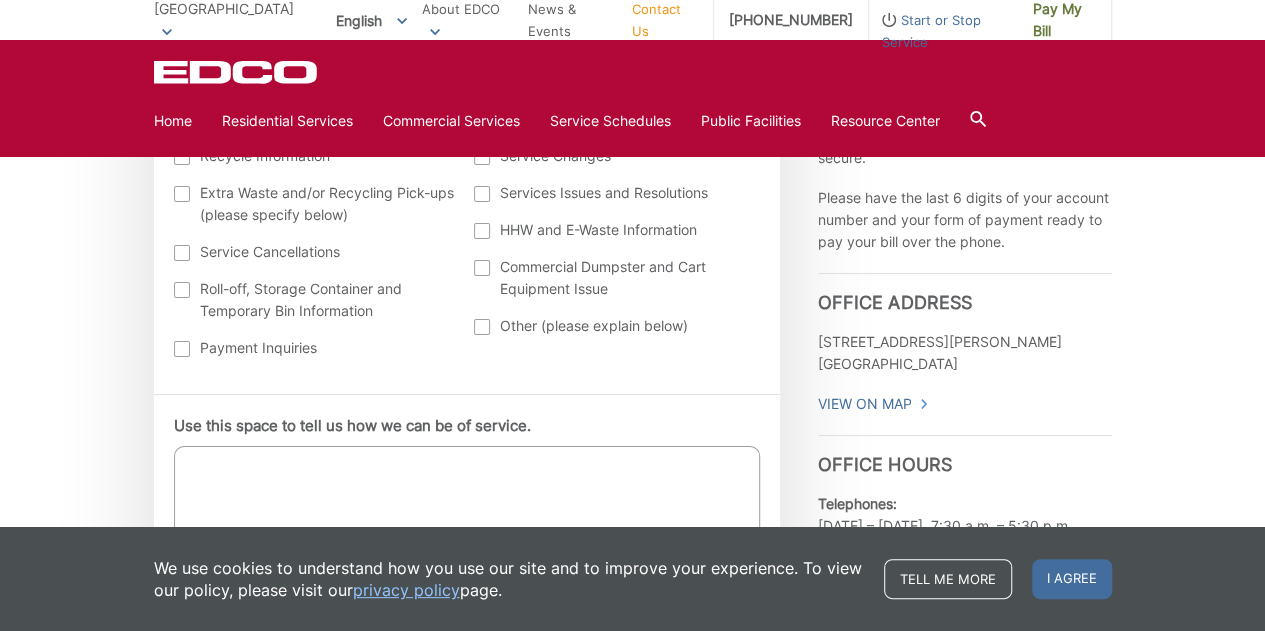 scroll, scrollTop: 1000, scrollLeft: 0, axis: vertical 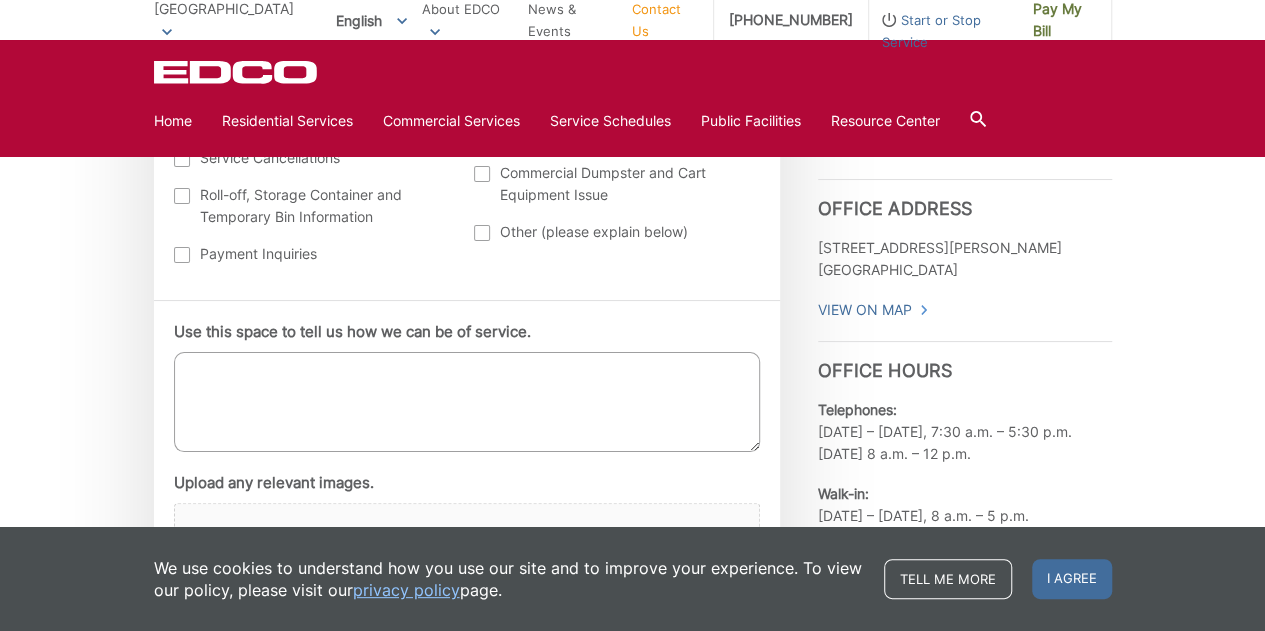 click on "Use this space to tell us how we can be of service." at bounding box center (467, 402) 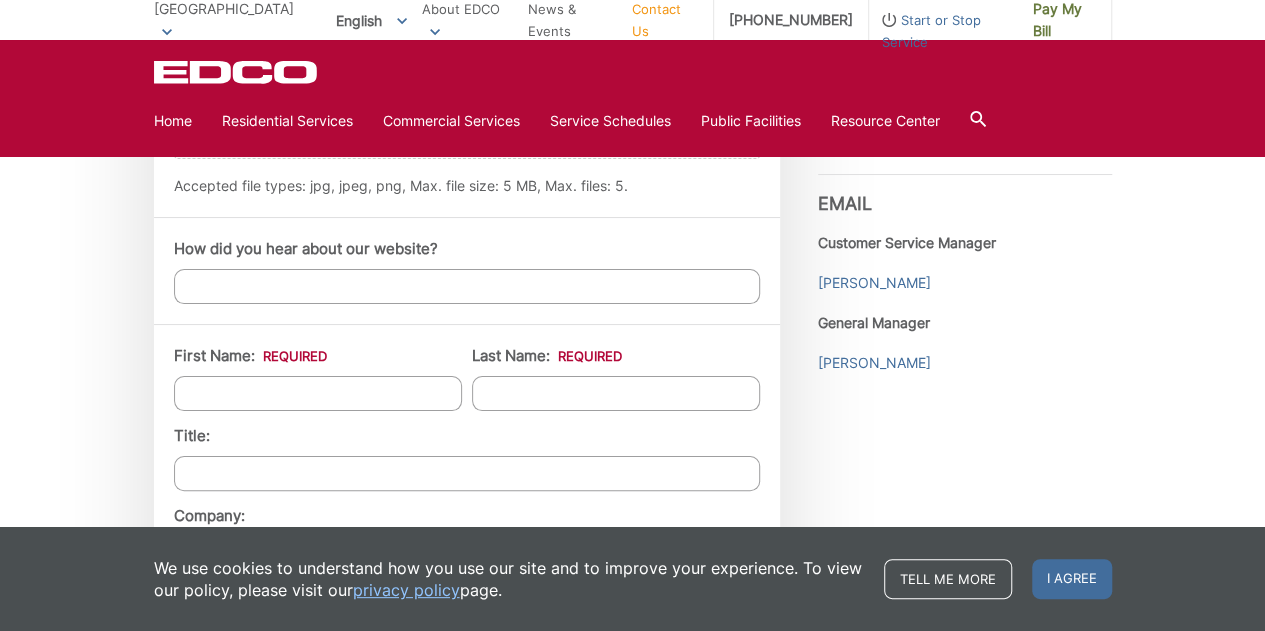 scroll, scrollTop: 1500, scrollLeft: 0, axis: vertical 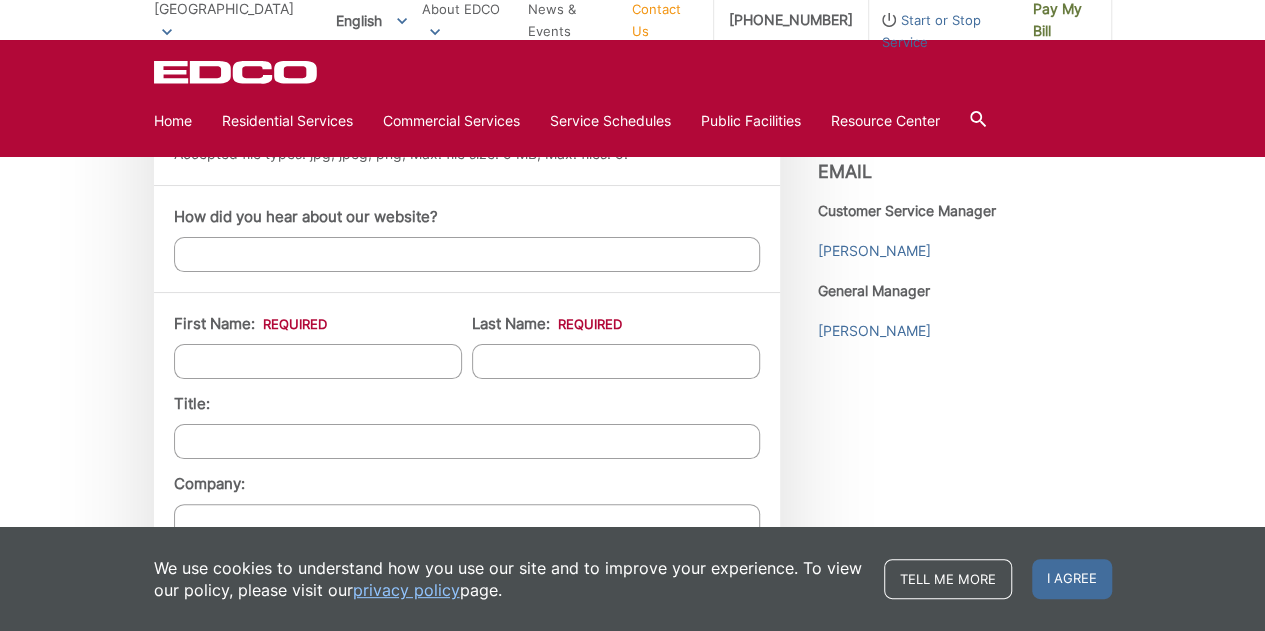 type on "Please deliver one additional green waste cart." 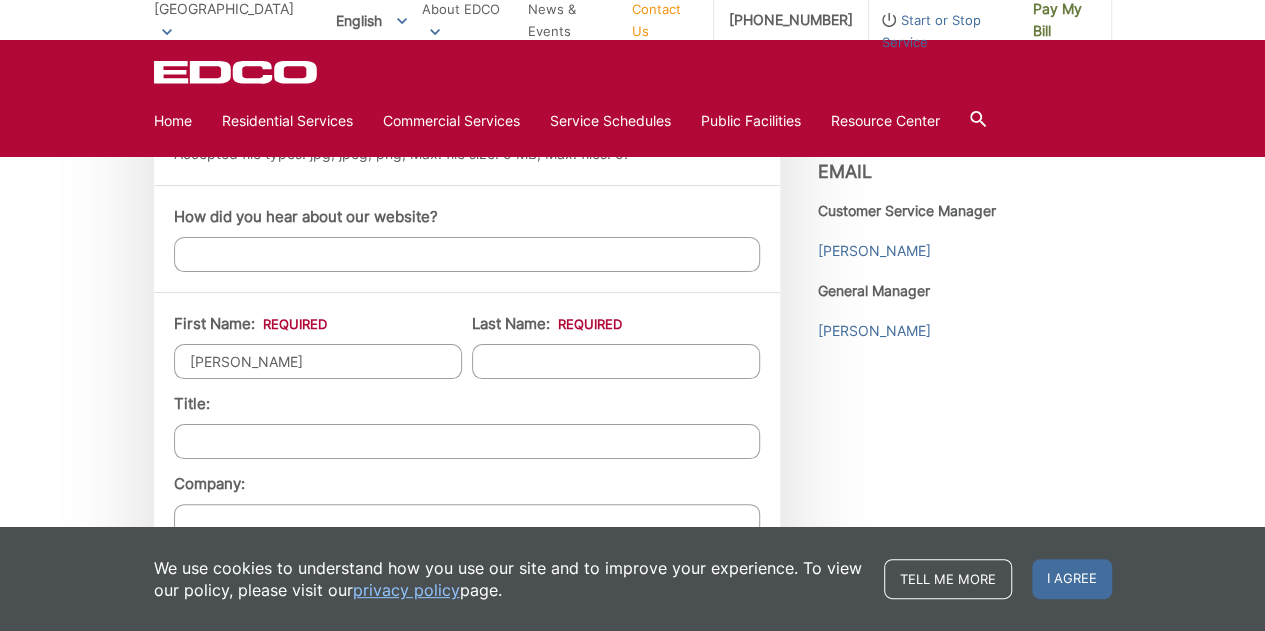 type on "Randi" 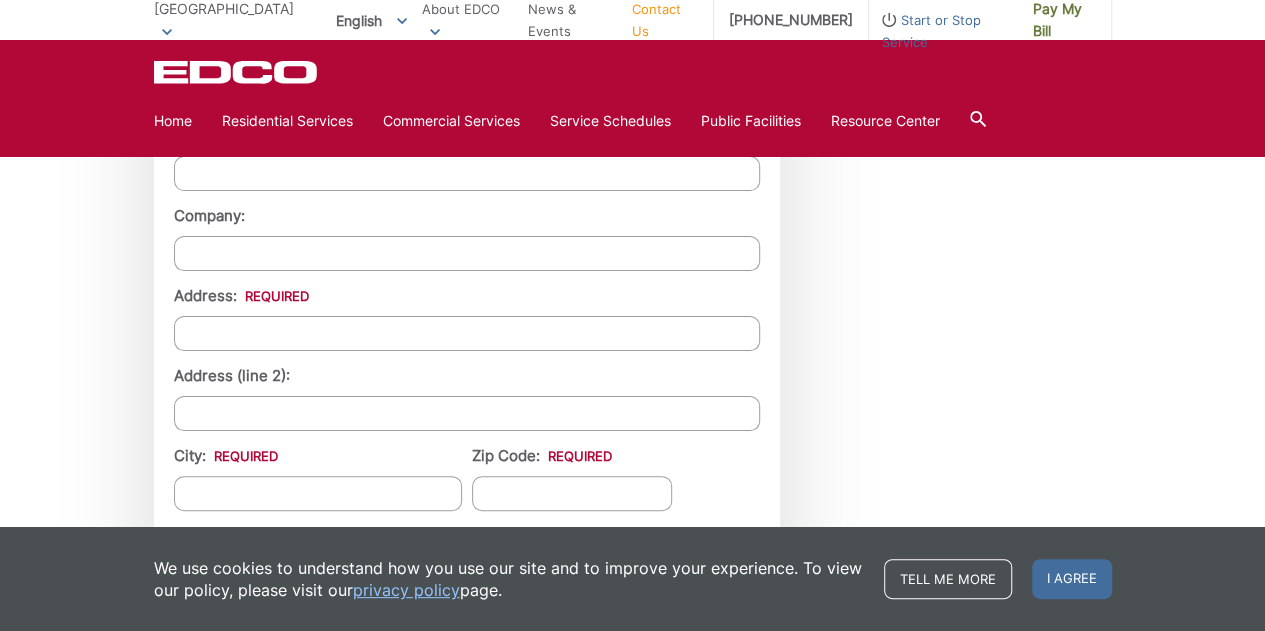 scroll, scrollTop: 1800, scrollLeft: 0, axis: vertical 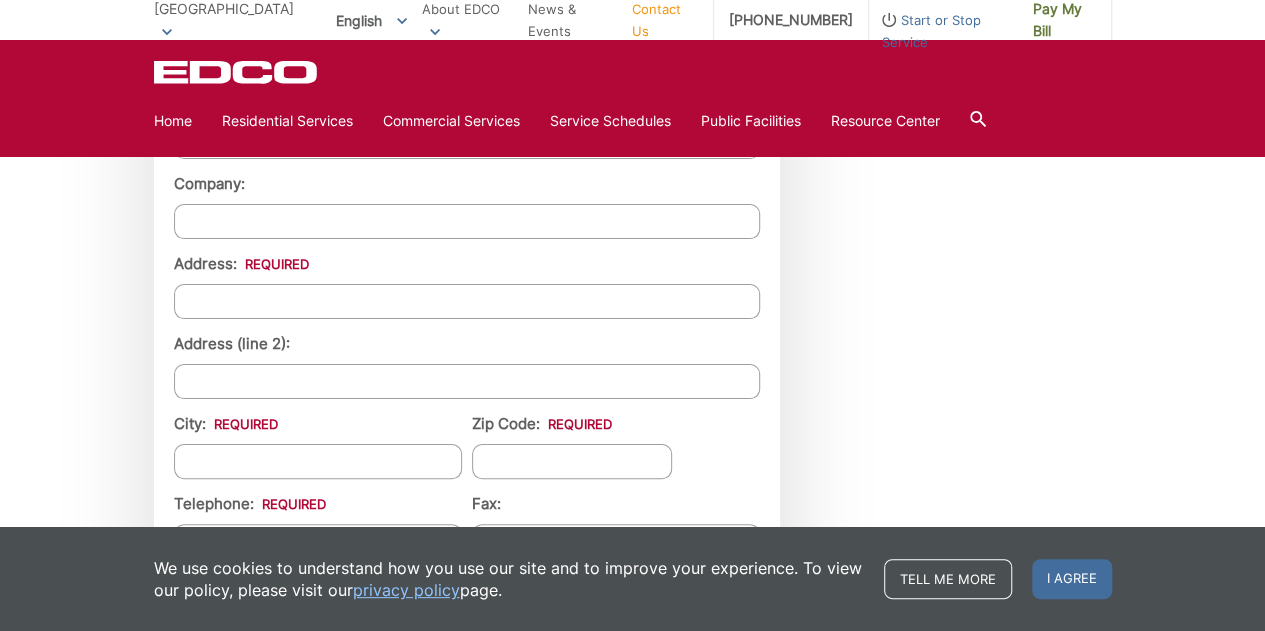 type on "Castanon" 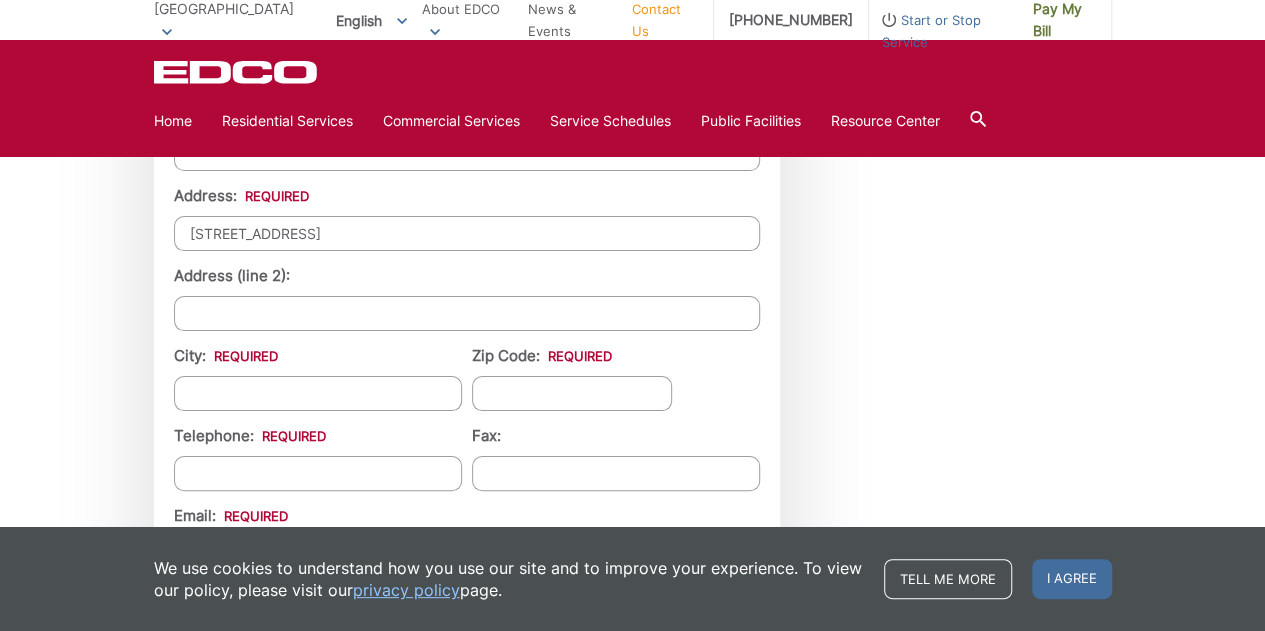 scroll, scrollTop: 1900, scrollLeft: 0, axis: vertical 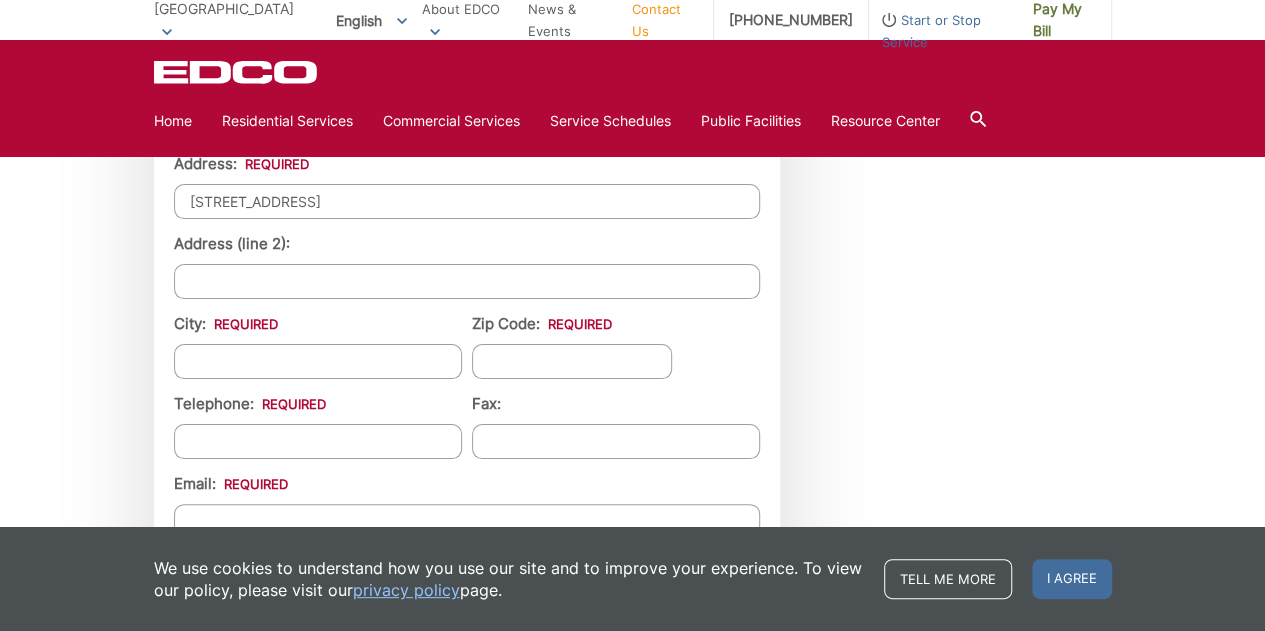 type on "29556 Viking View lane" 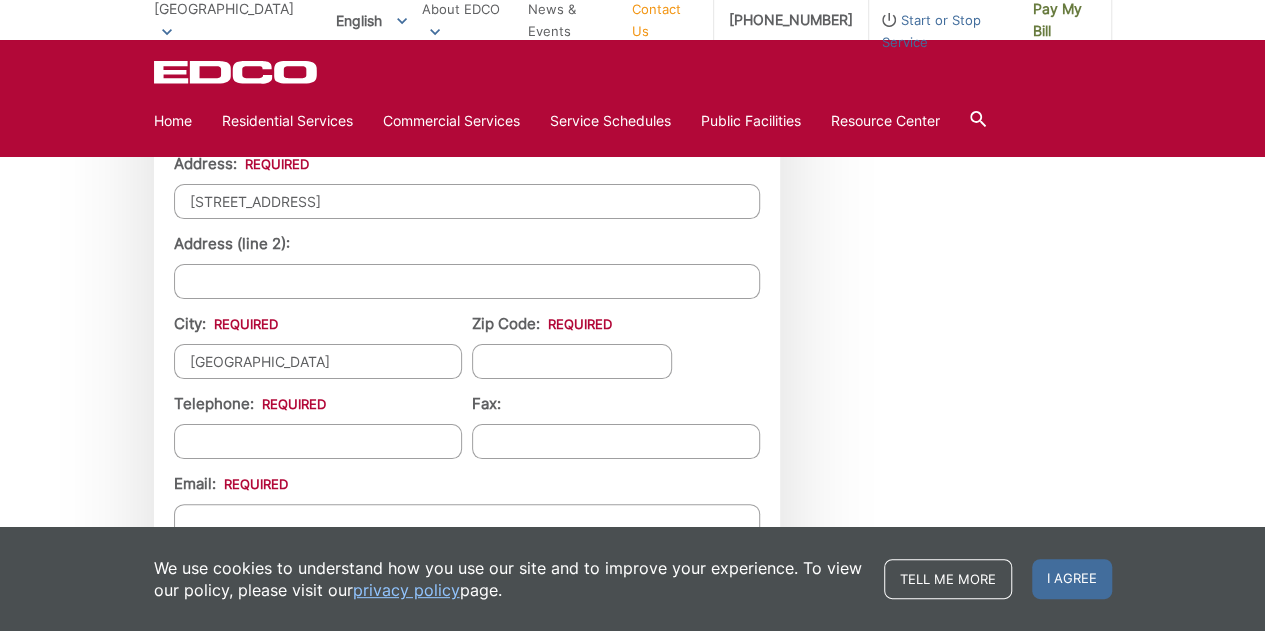 type on "[GEOGRAPHIC_DATA]" 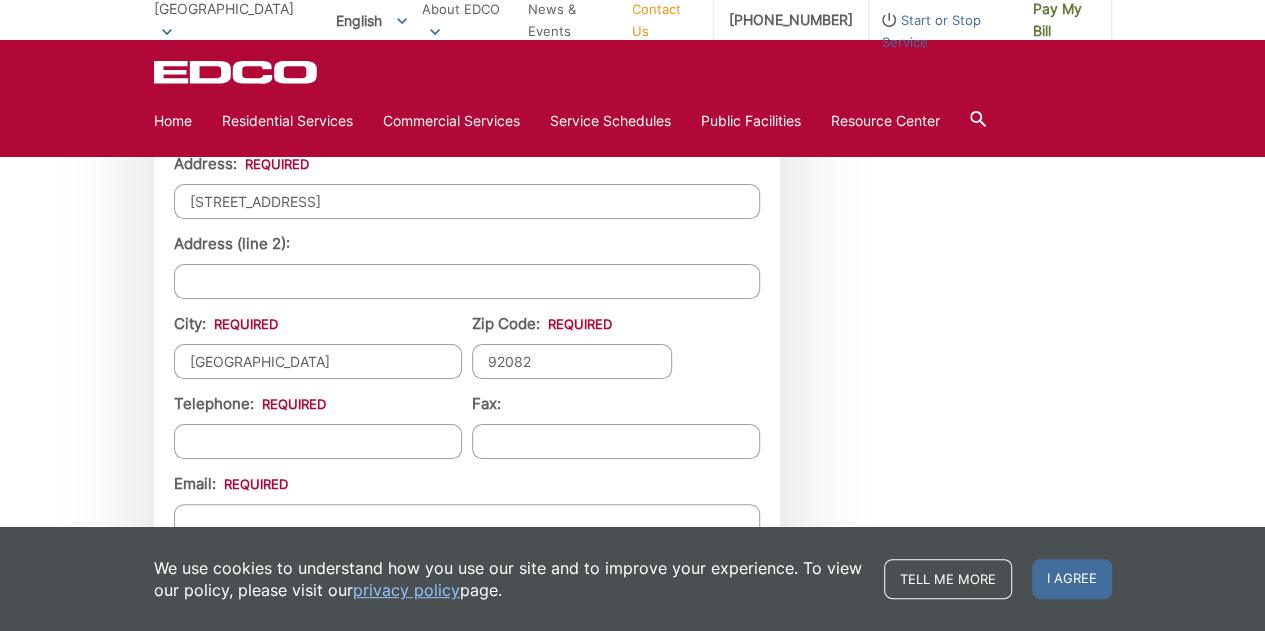 type on "92082" 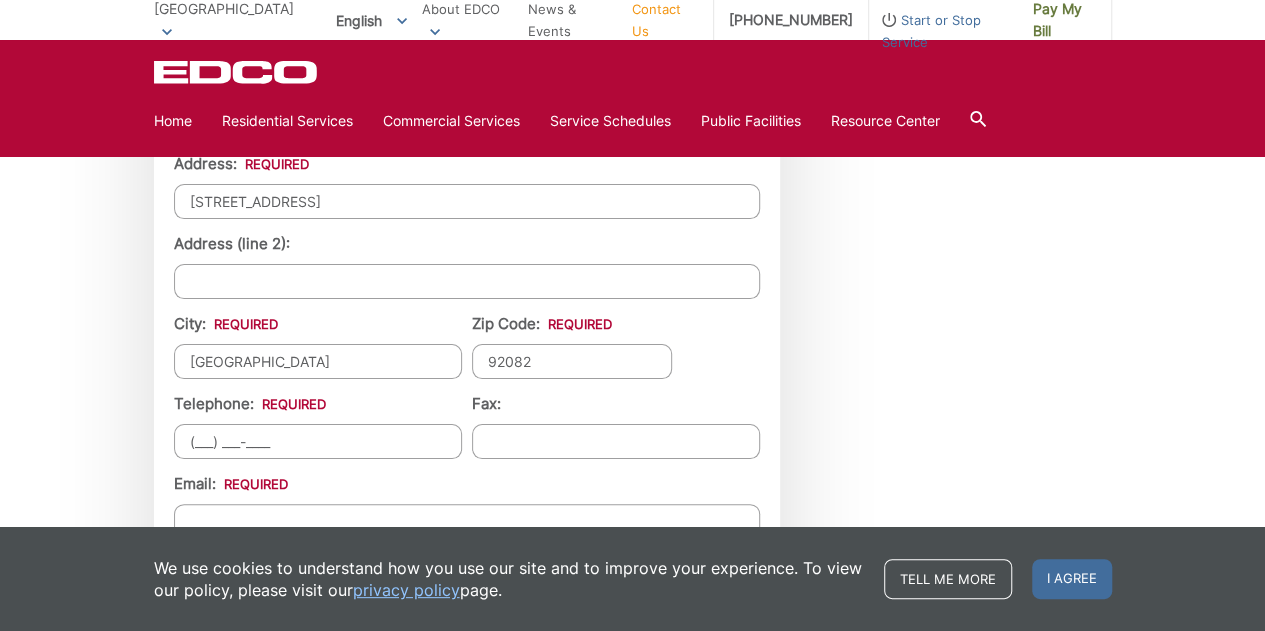 click on "(___) ___-____" at bounding box center [318, 441] 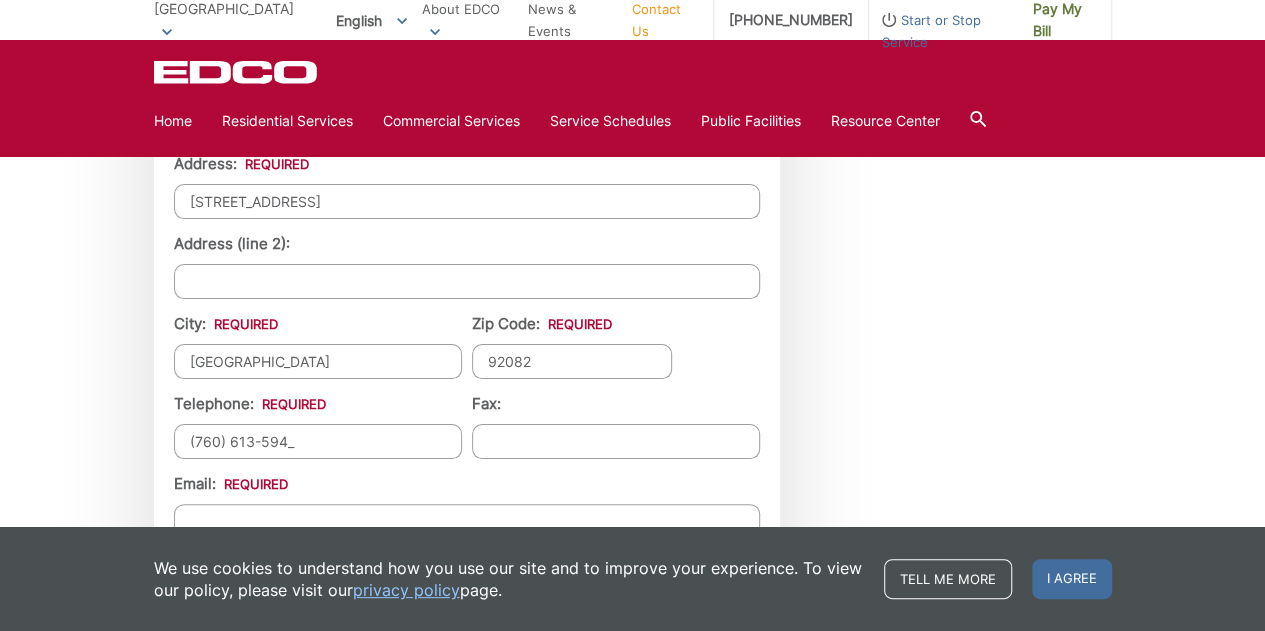 type on "(760) 613-5949" 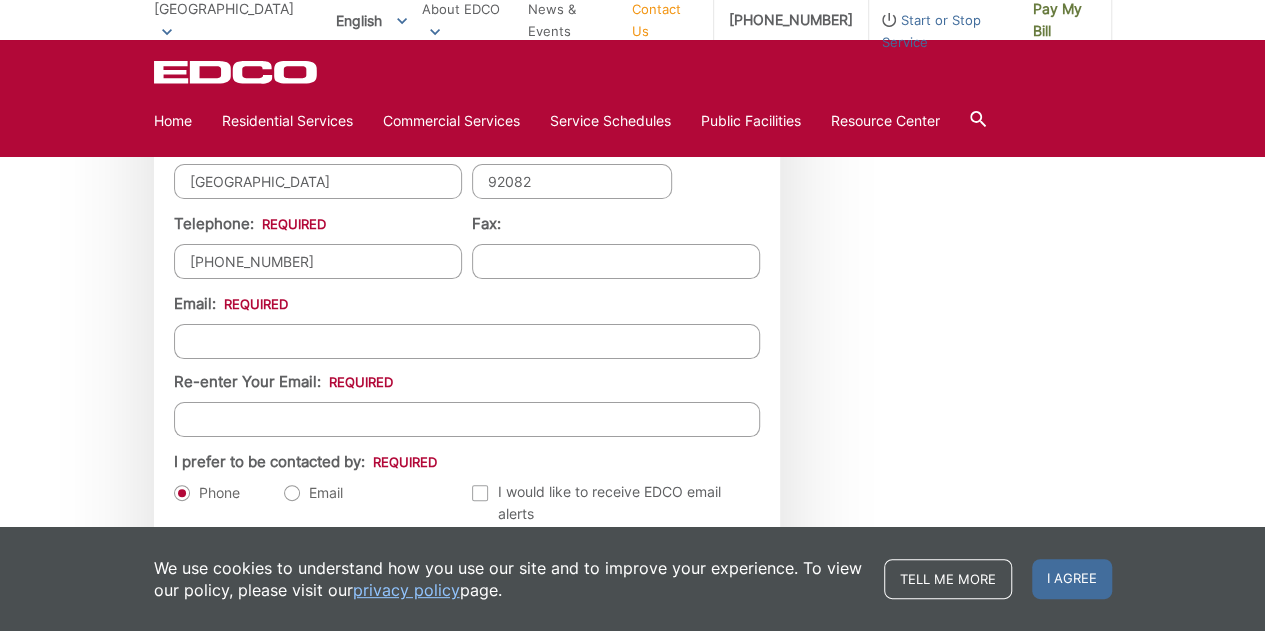 scroll, scrollTop: 2100, scrollLeft: 0, axis: vertical 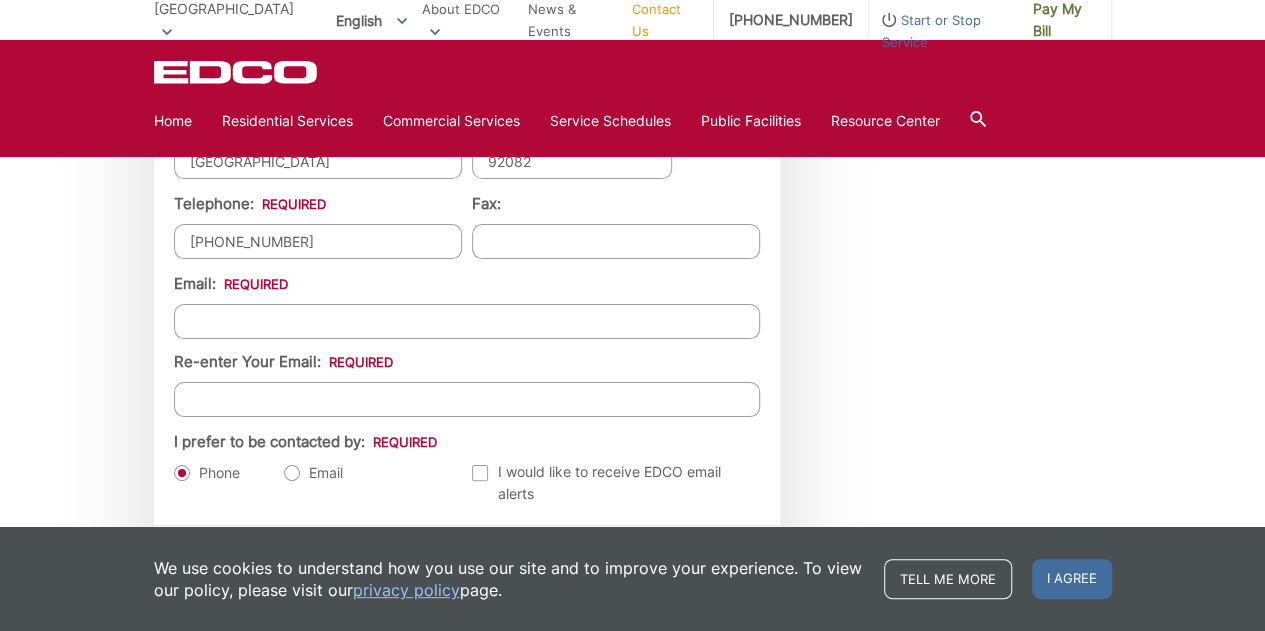 click on "Email *" at bounding box center [467, 321] 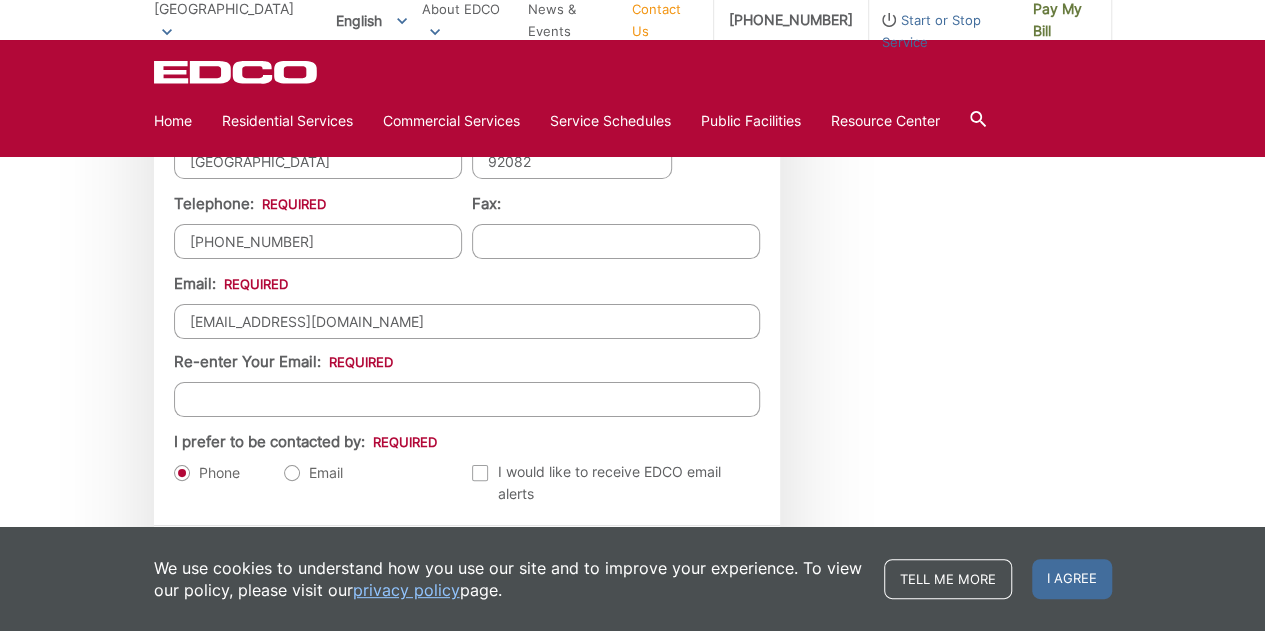 type on "randicastanon@gmail.com" 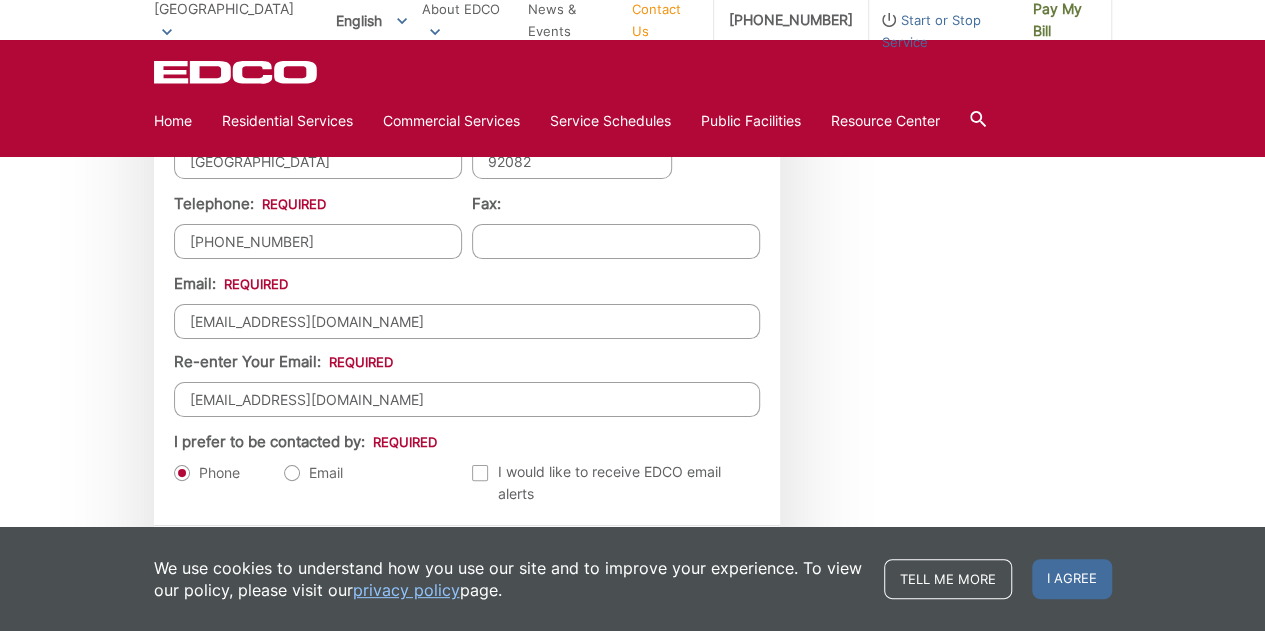 scroll, scrollTop: 2200, scrollLeft: 0, axis: vertical 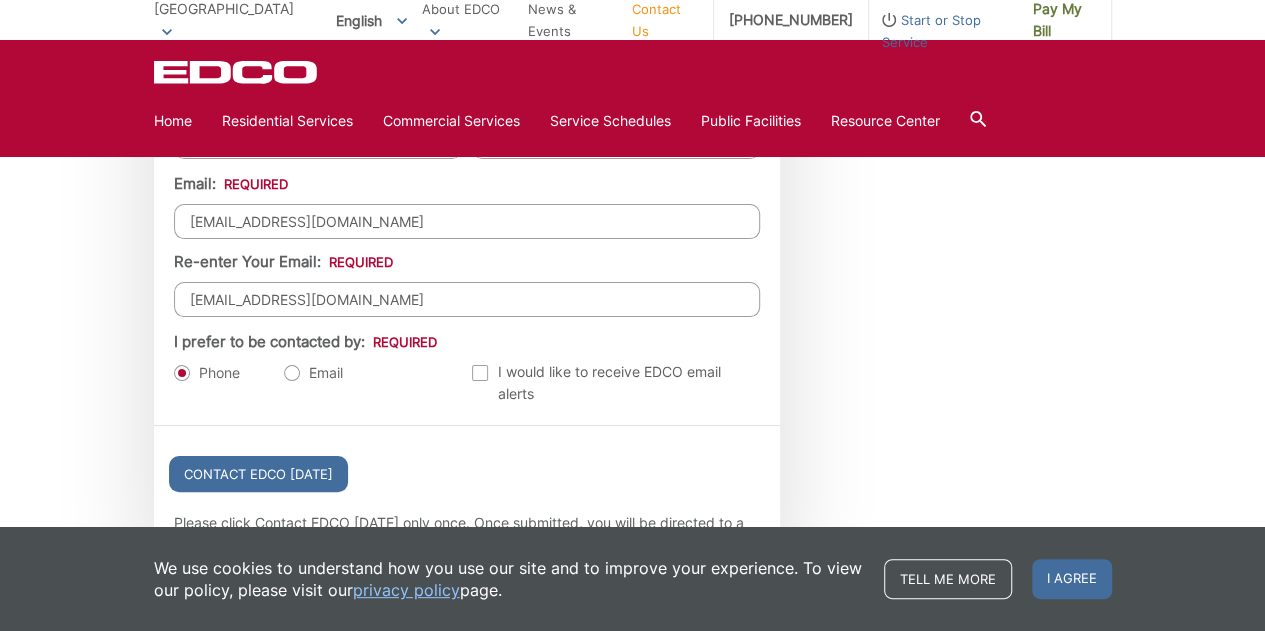 type on "randicastanon@gmail.com" 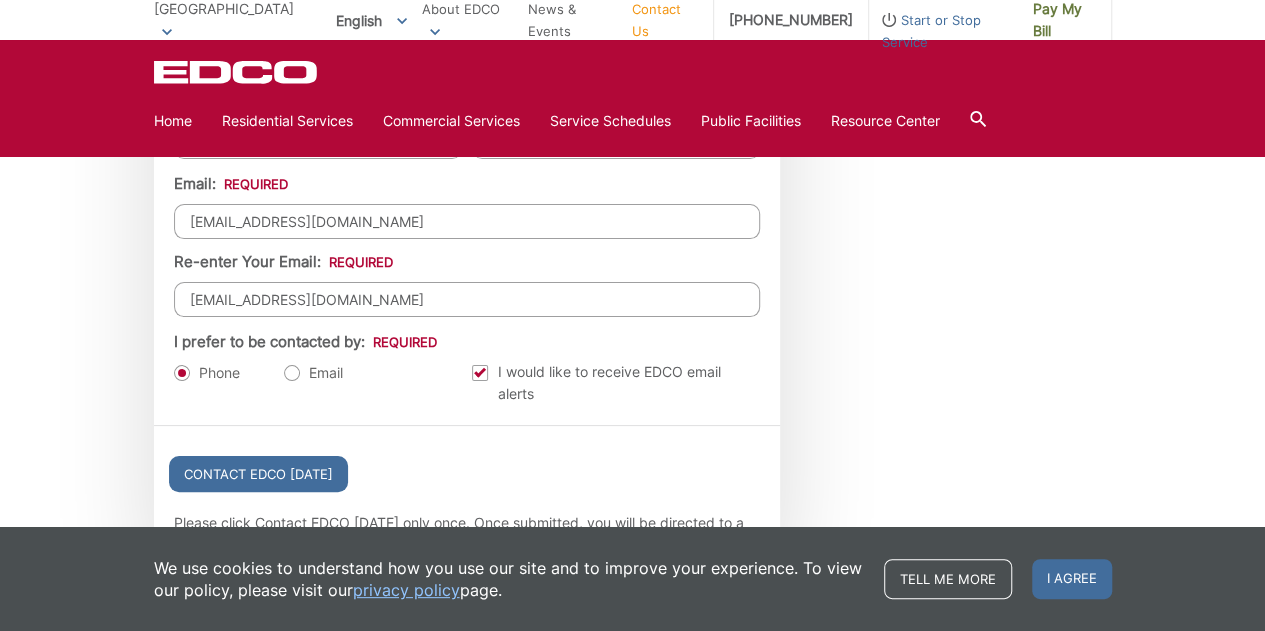 click on "Email" at bounding box center [313, 373] 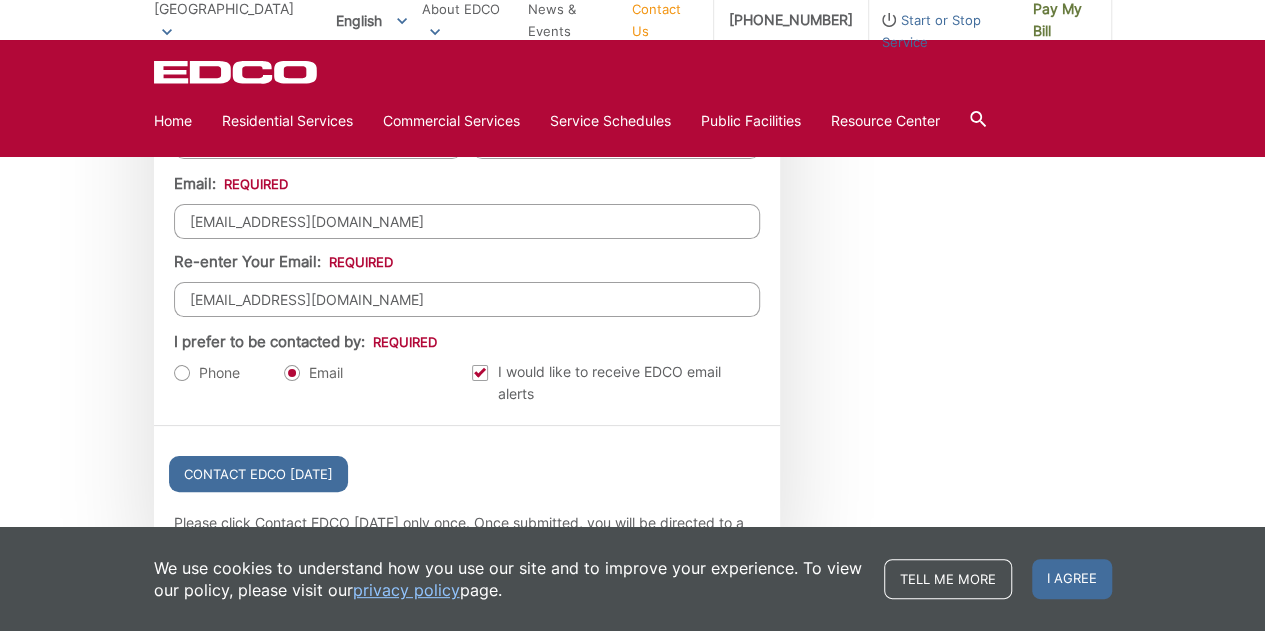 click on "Phone" at bounding box center [207, 373] 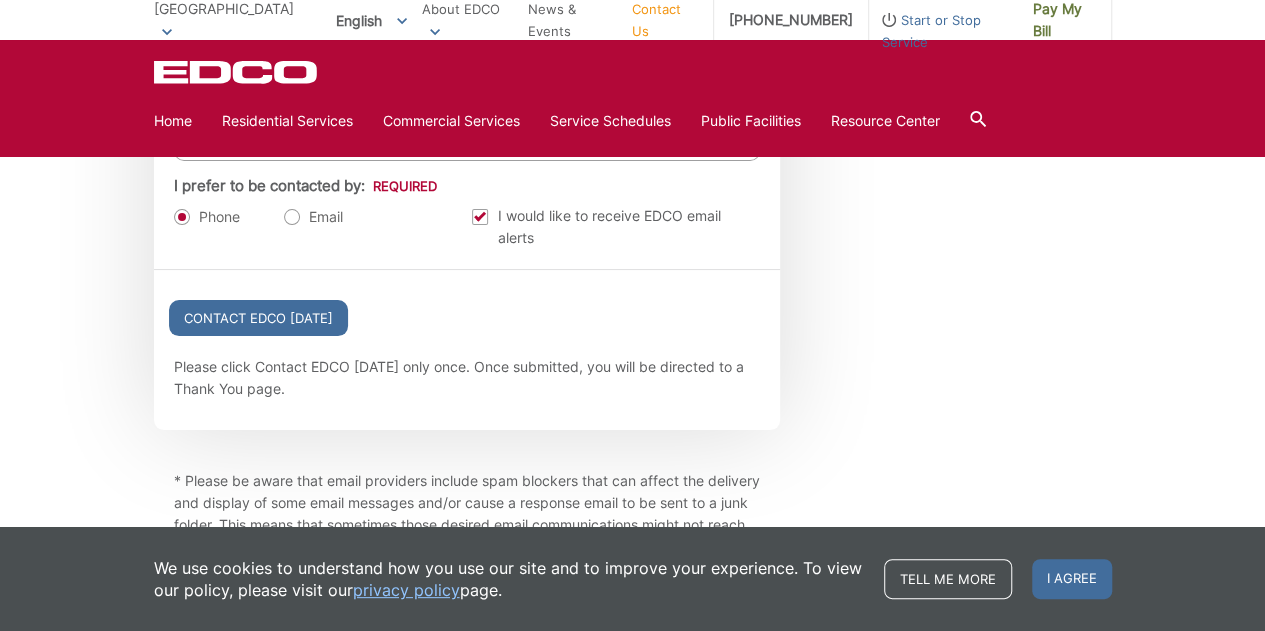 scroll, scrollTop: 2300, scrollLeft: 0, axis: vertical 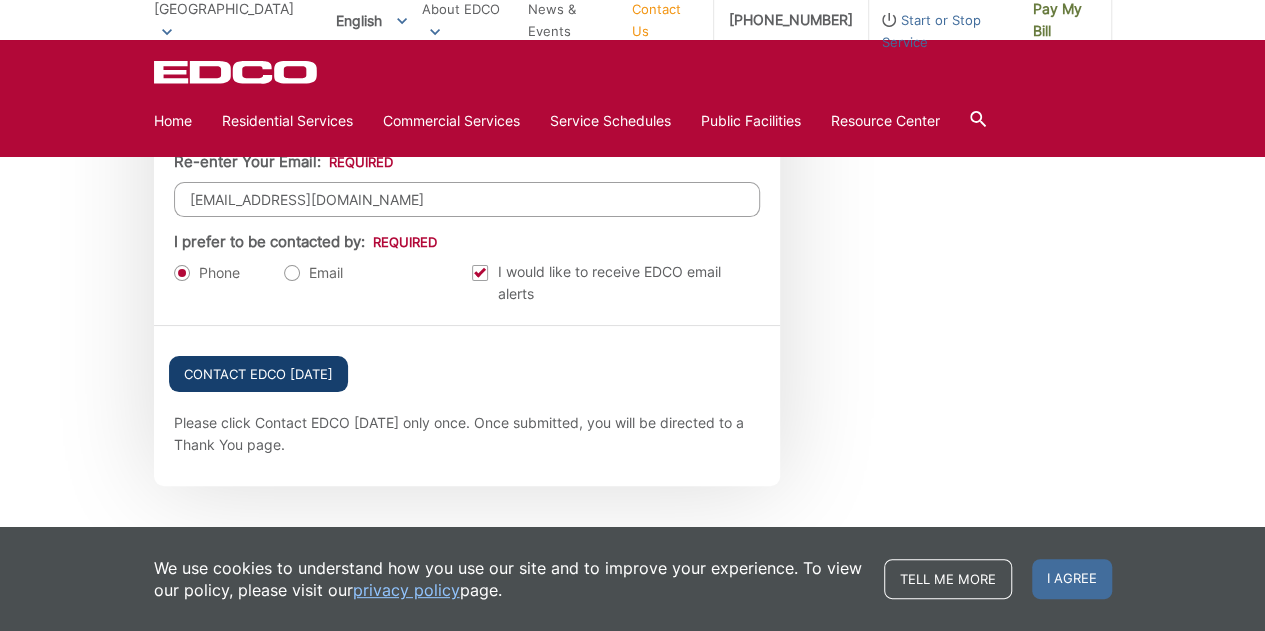 click on "Contact EDCO Today" at bounding box center (258, 374) 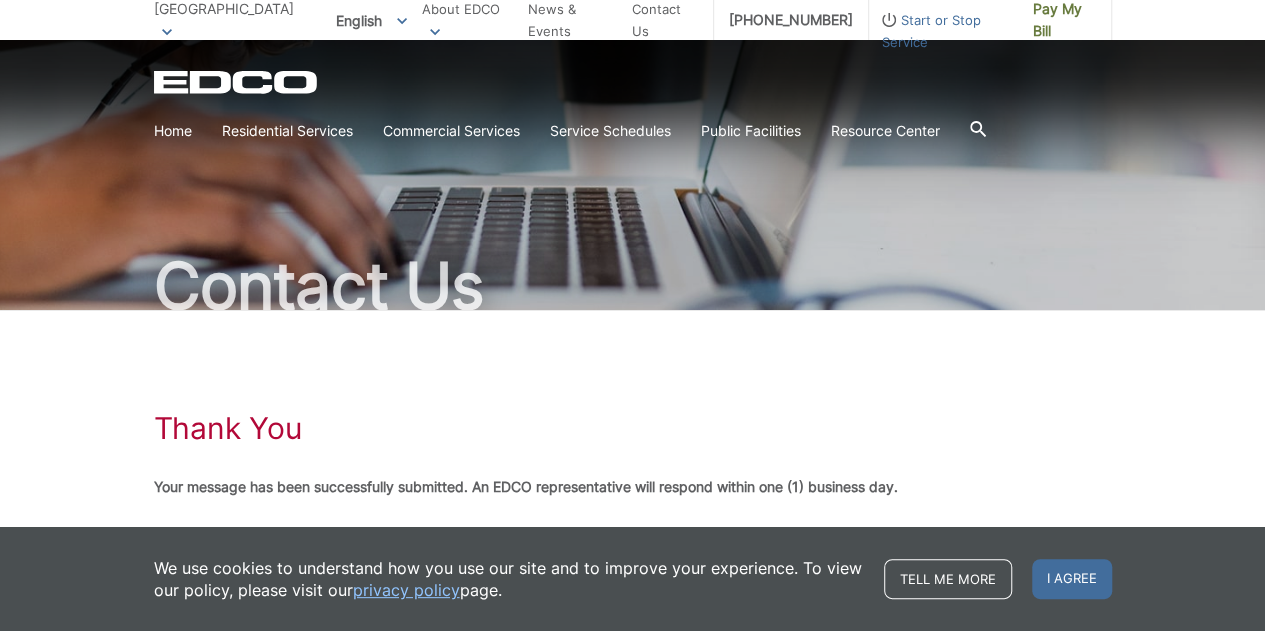 scroll, scrollTop: 0, scrollLeft: 0, axis: both 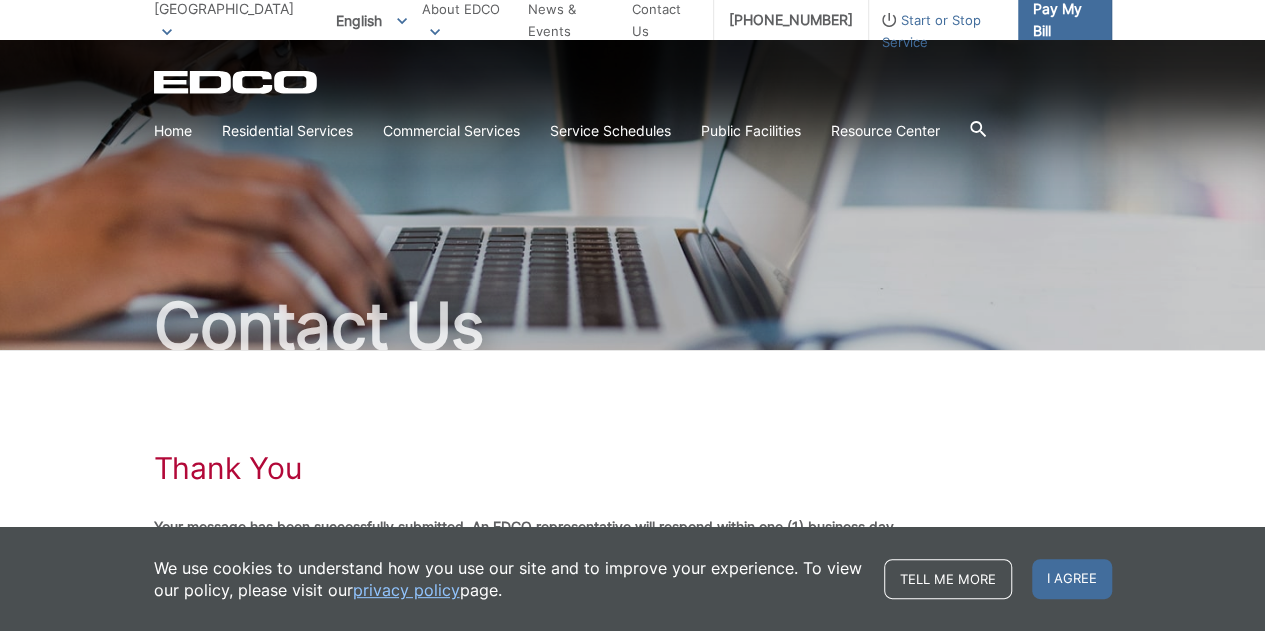 click on "Pay My Bill" at bounding box center [1064, 20] 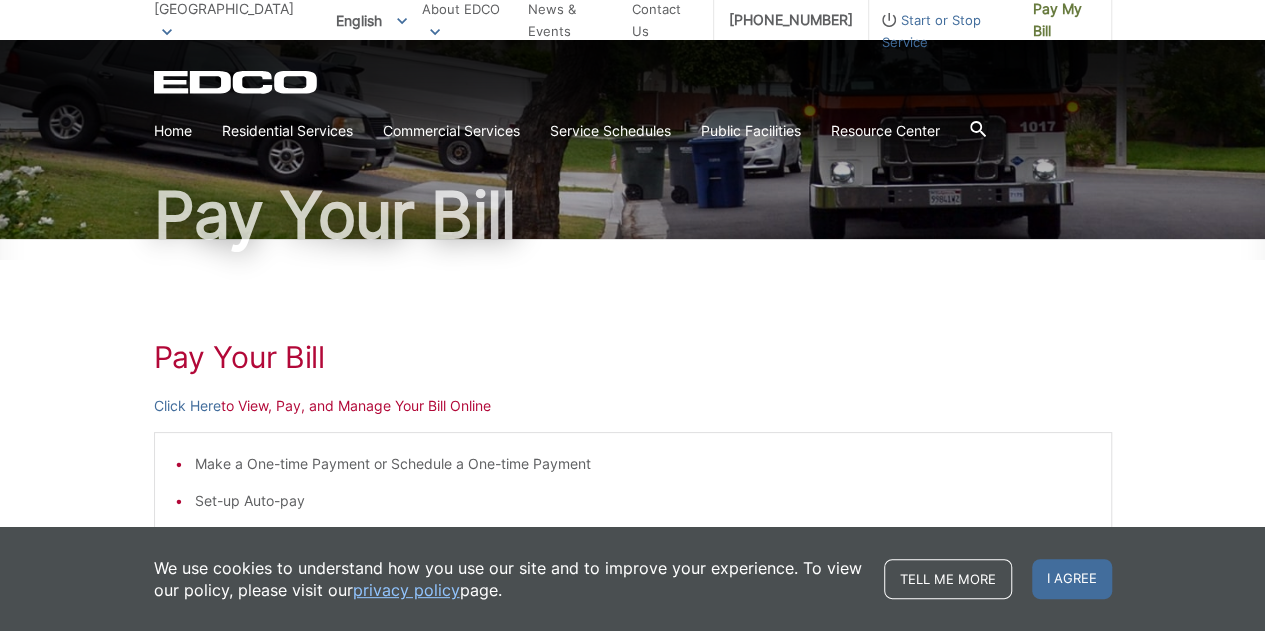 scroll, scrollTop: 225, scrollLeft: 0, axis: vertical 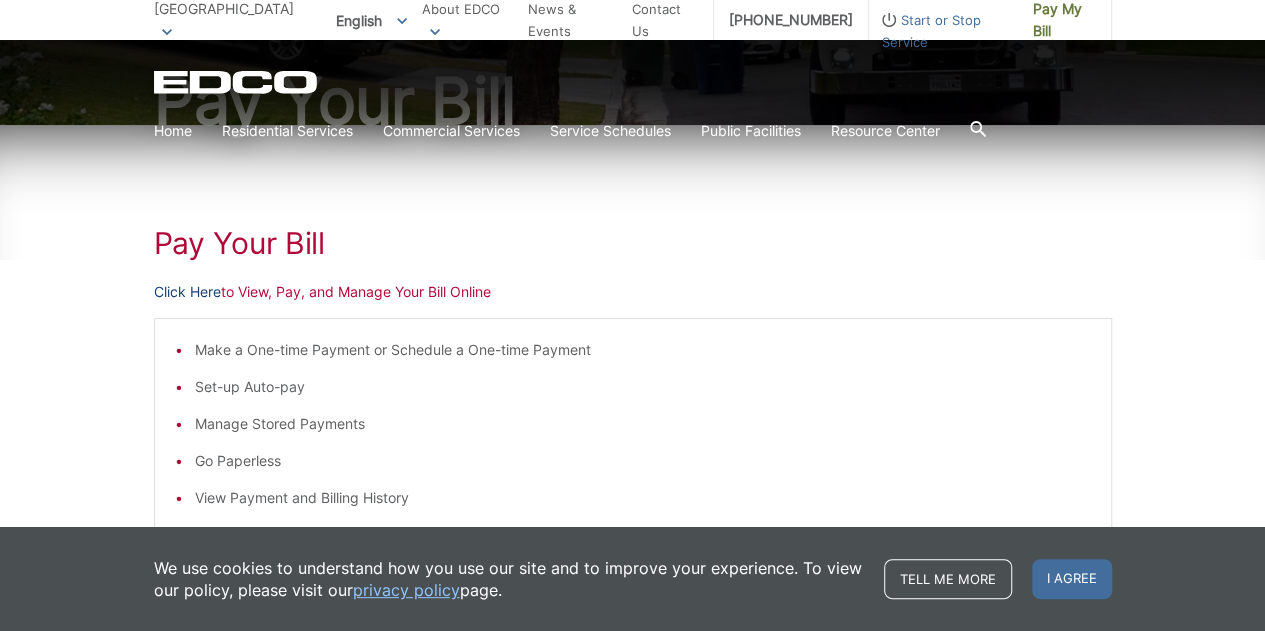 click on "Click Here" at bounding box center [187, 292] 